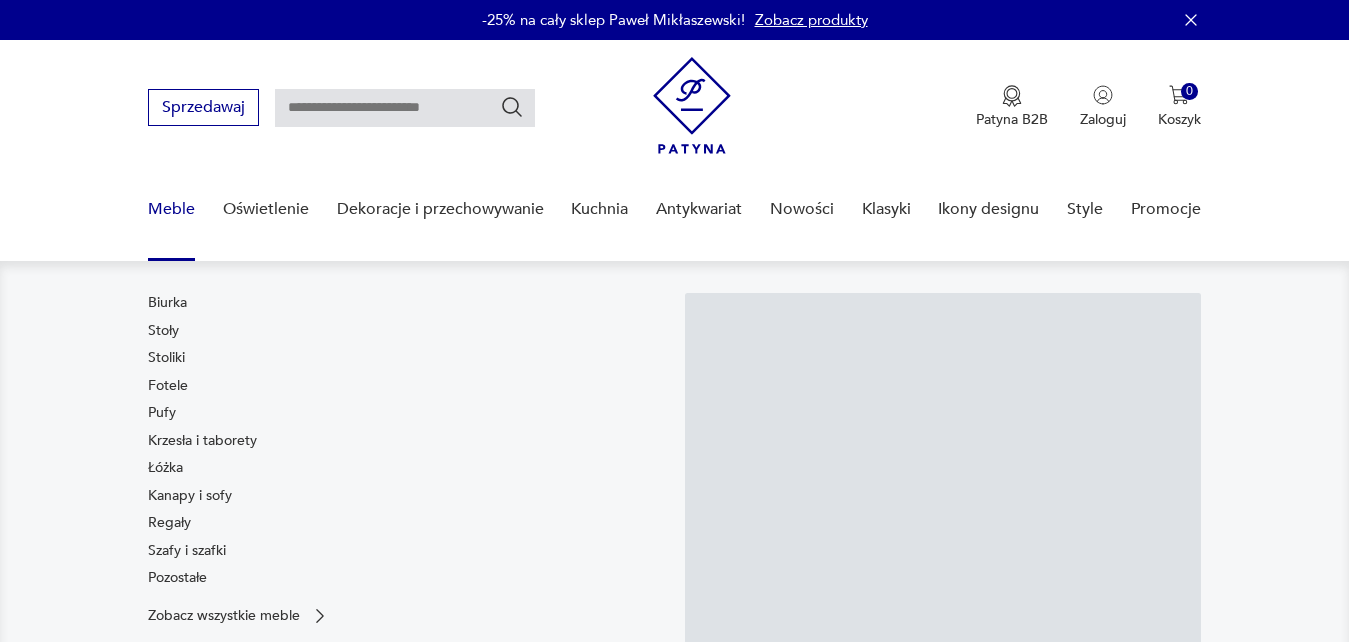 scroll, scrollTop: 0, scrollLeft: 0, axis: both 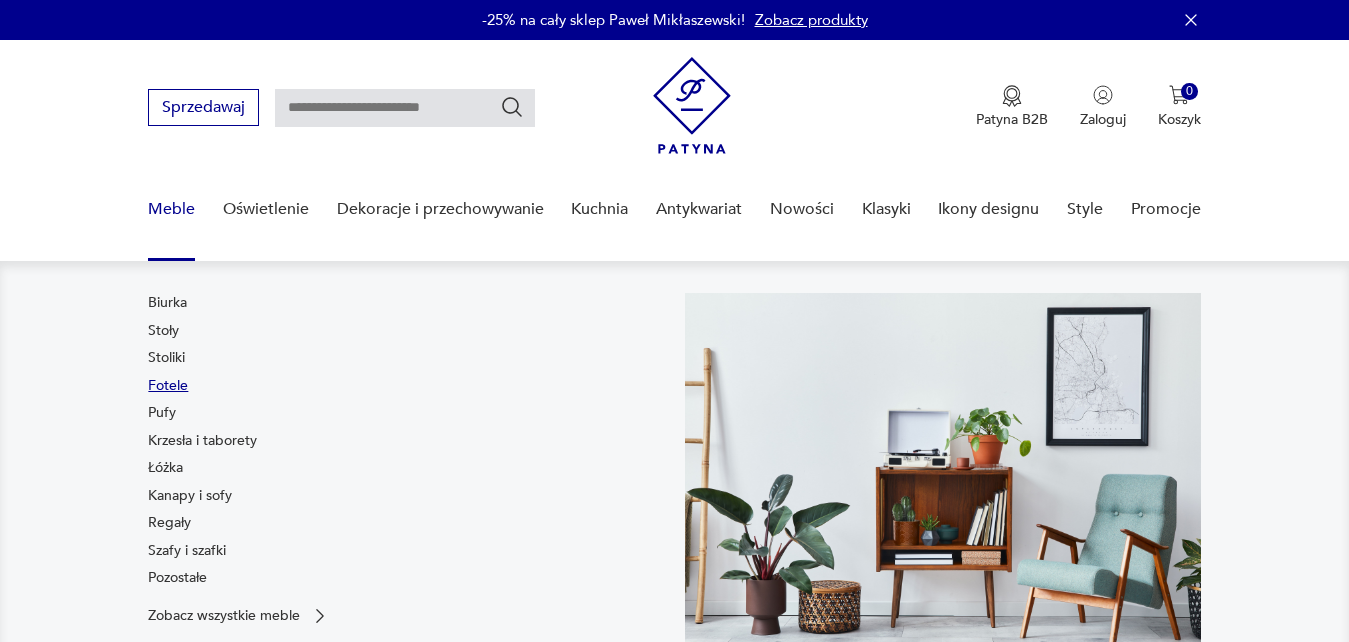 click on "Fotele" at bounding box center (168, 386) 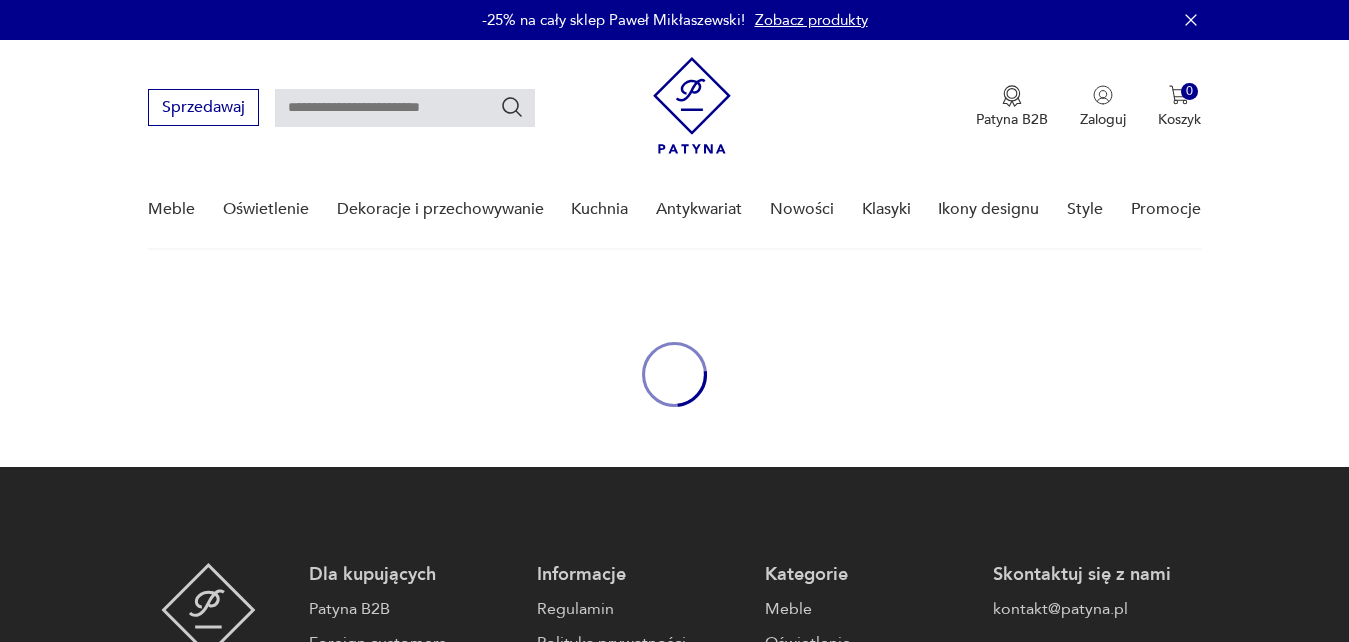 scroll, scrollTop: 0, scrollLeft: 0, axis: both 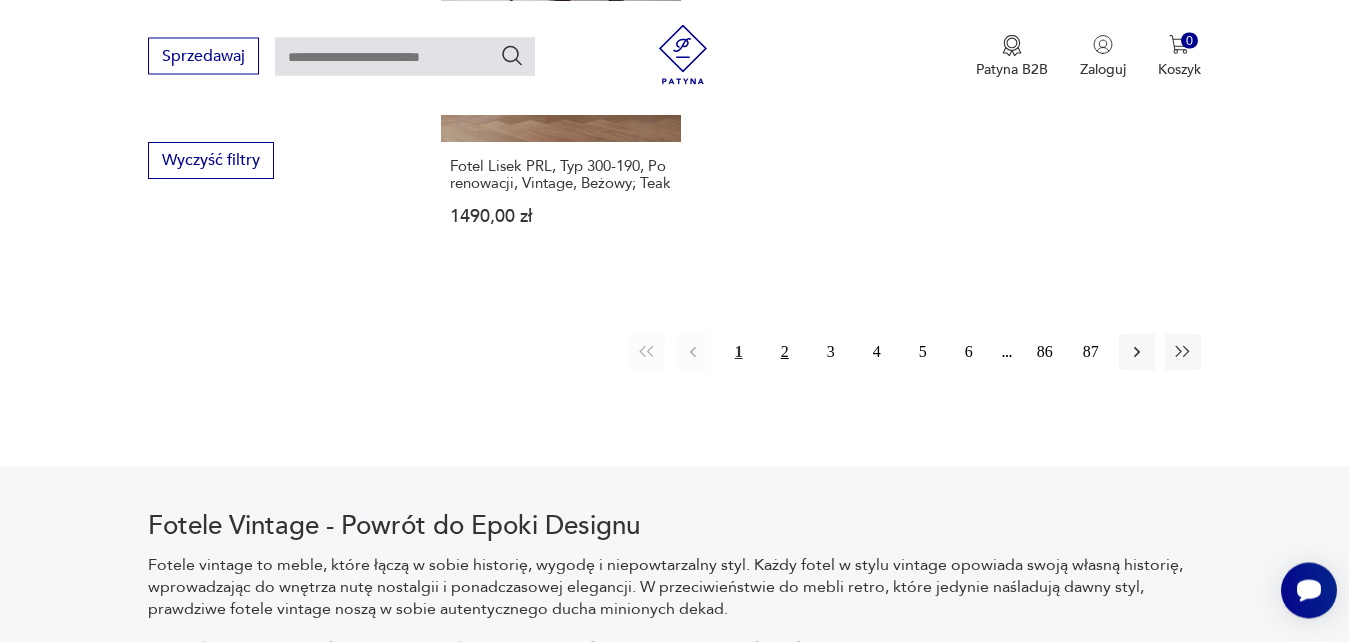 click on "2" at bounding box center [785, 352] 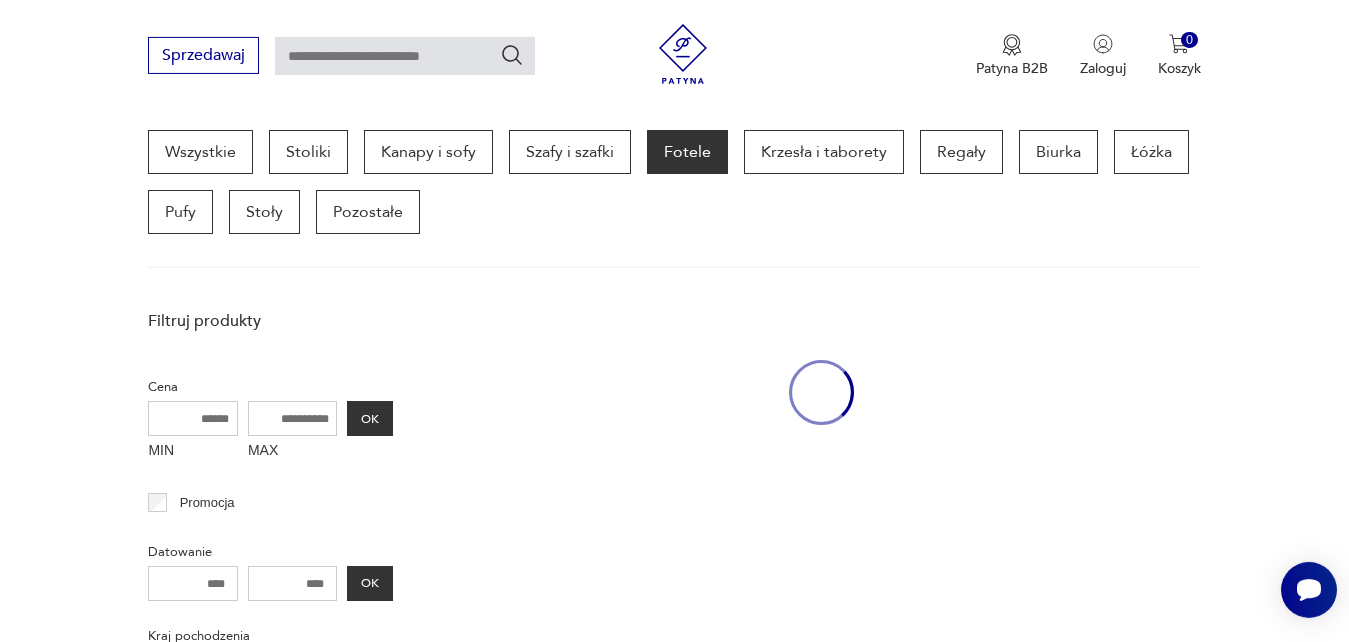scroll, scrollTop: 531, scrollLeft: 0, axis: vertical 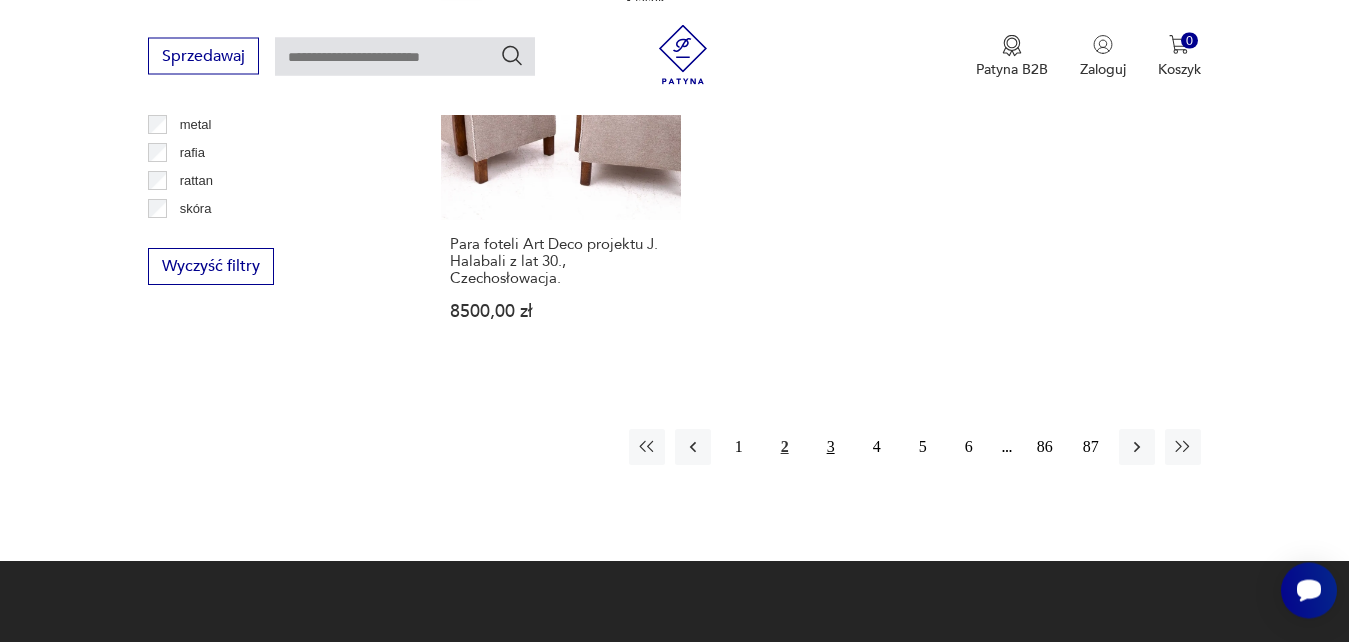 click on "3" at bounding box center [831, 447] 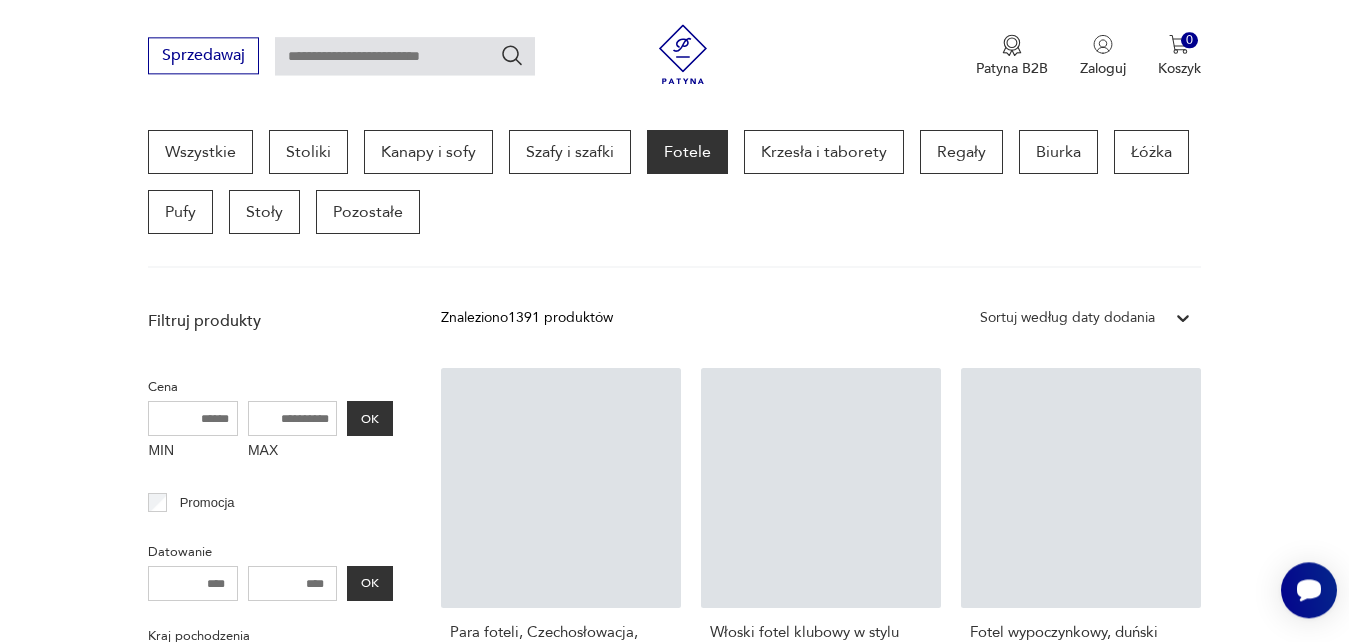 scroll, scrollTop: 531, scrollLeft: 0, axis: vertical 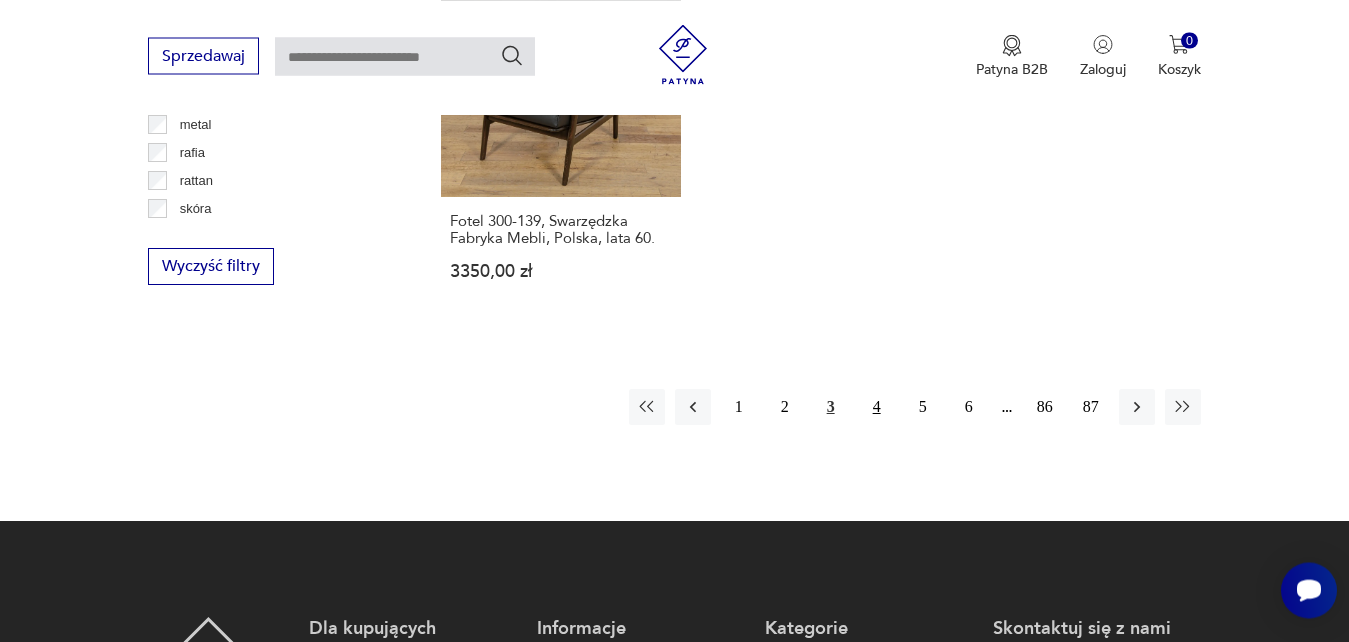click on "4" at bounding box center (877, 407) 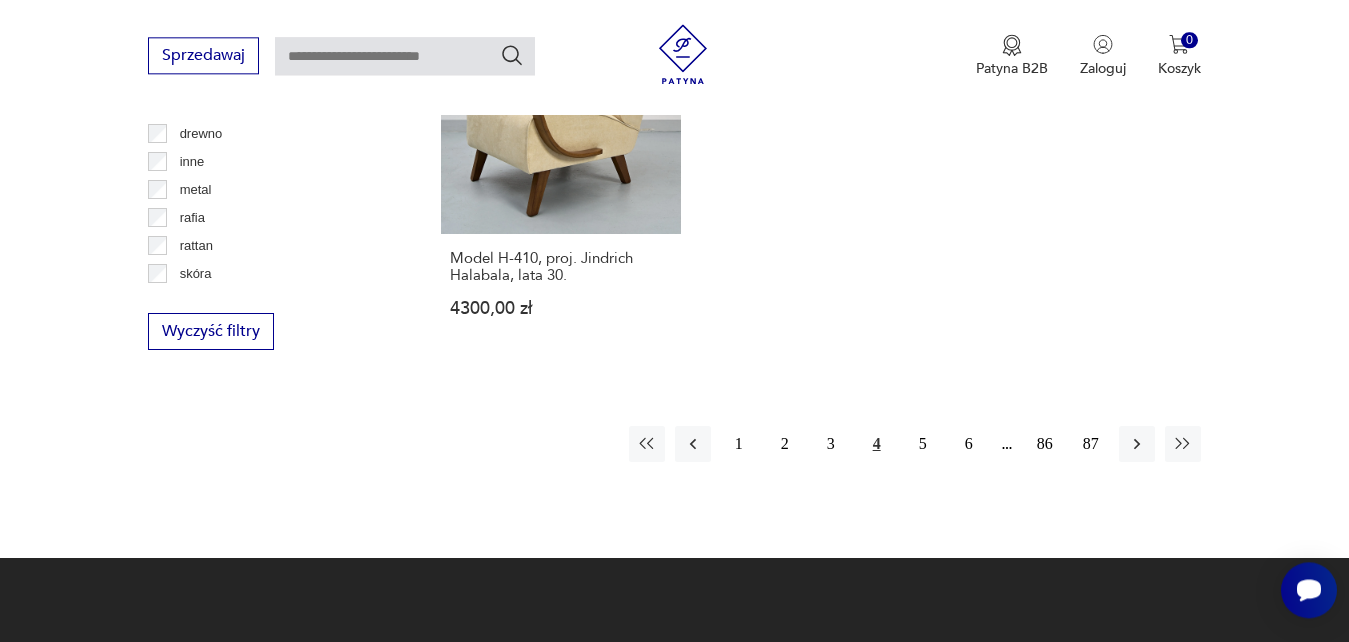 scroll, scrollTop: 2997, scrollLeft: 0, axis: vertical 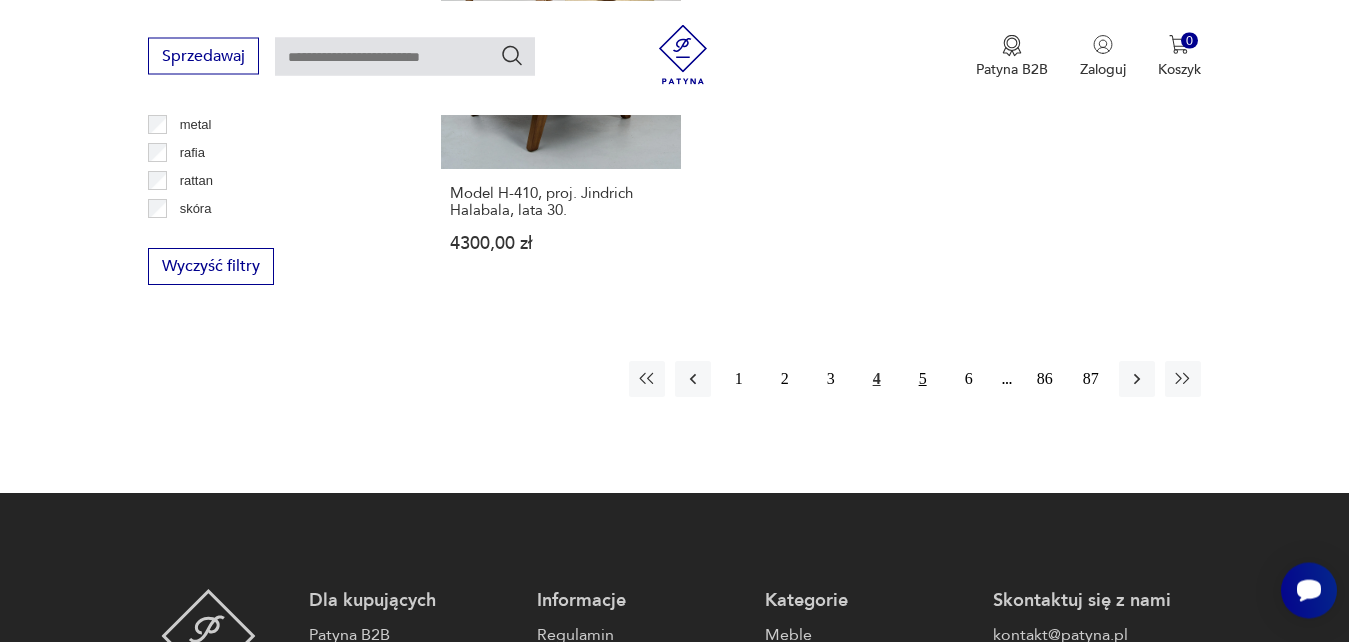 click on "5" at bounding box center [923, 379] 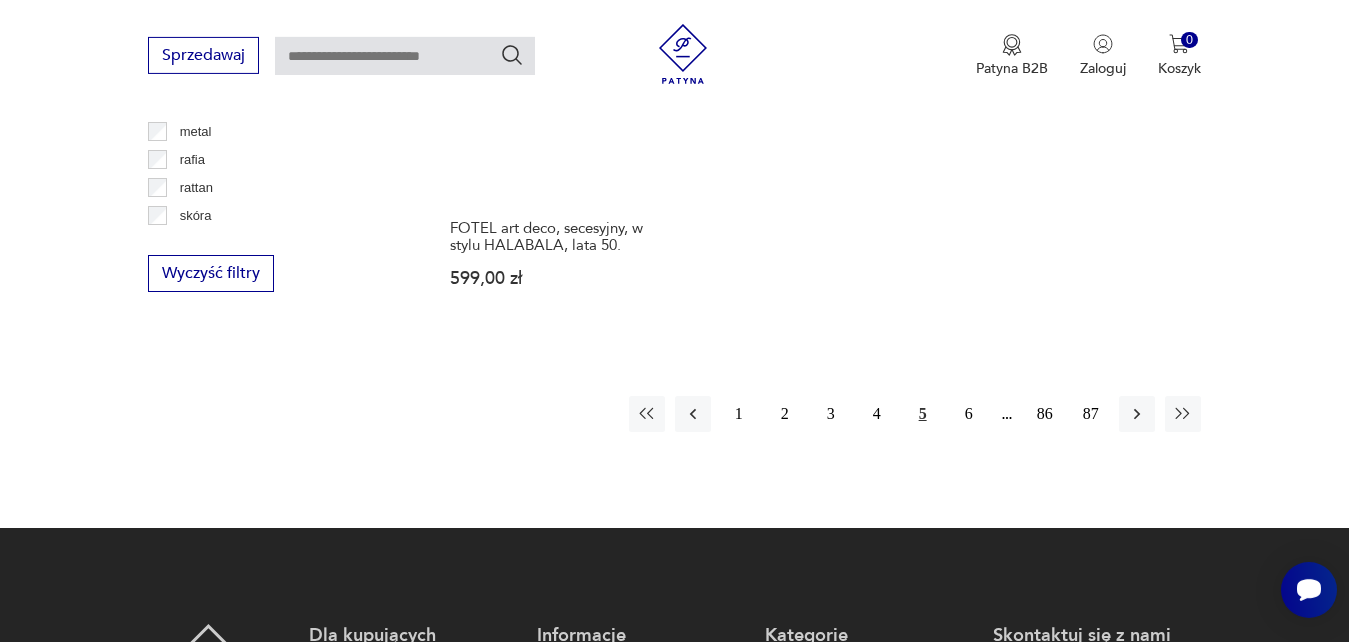 scroll, scrollTop: 2997, scrollLeft: 0, axis: vertical 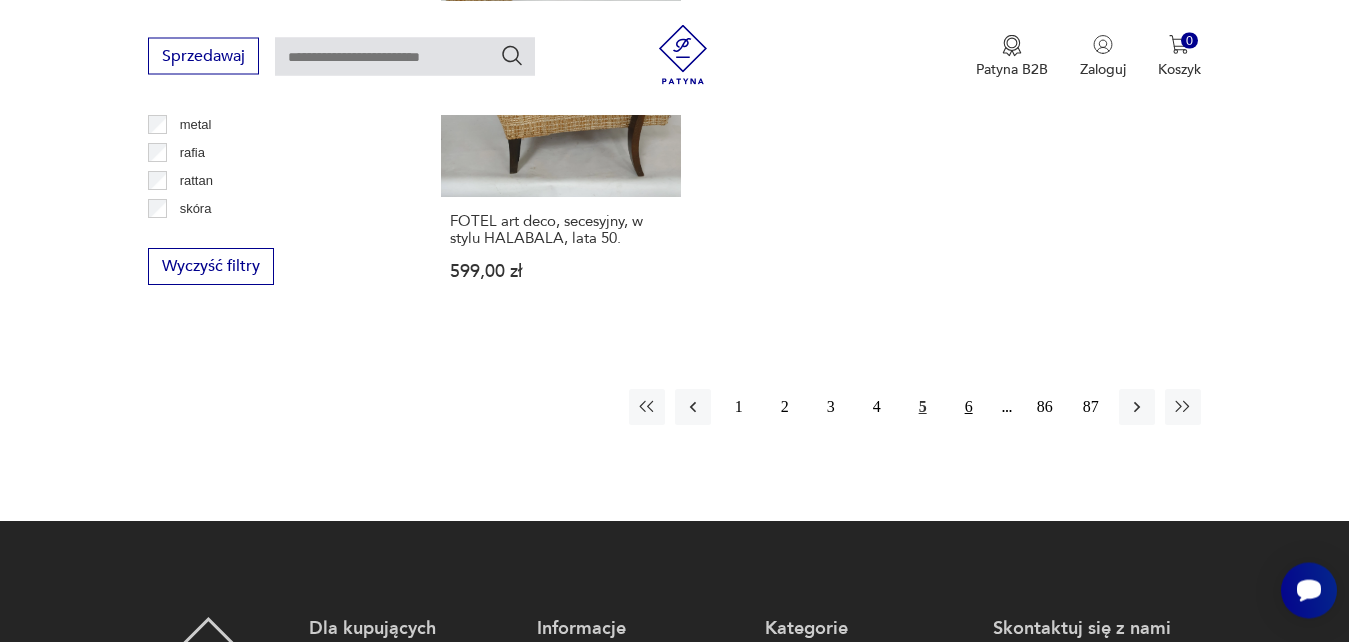 click on "6" at bounding box center (969, 407) 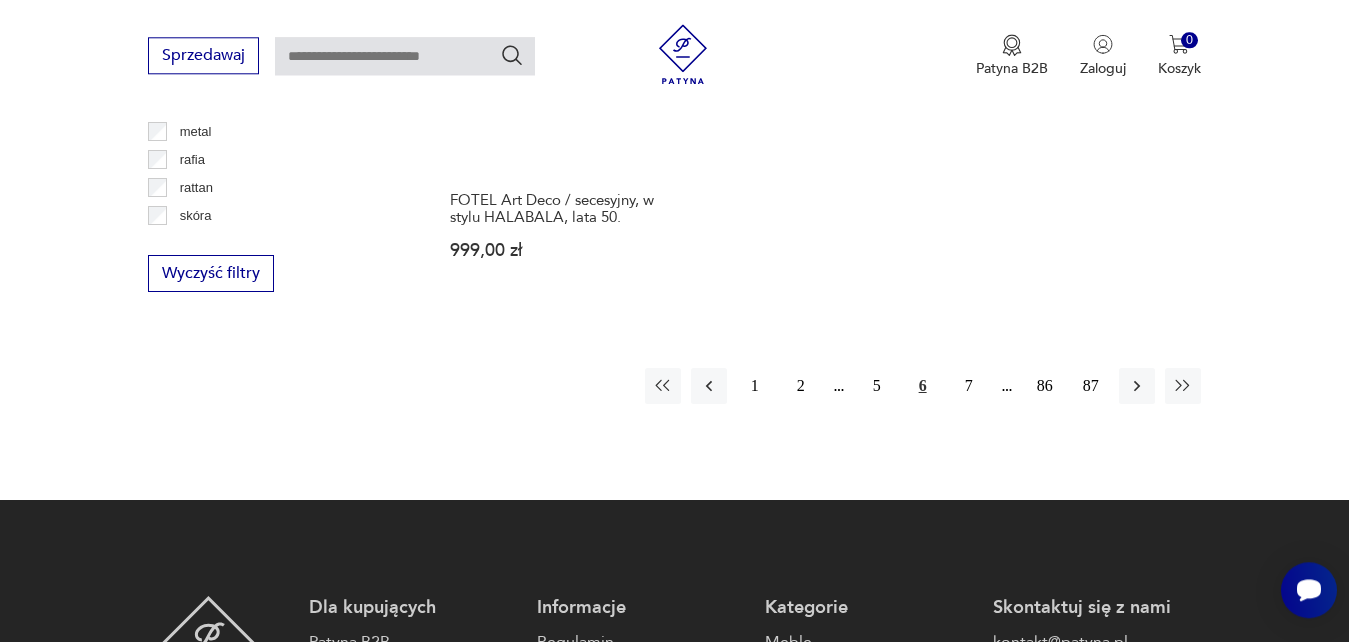 scroll, scrollTop: 2997, scrollLeft: 0, axis: vertical 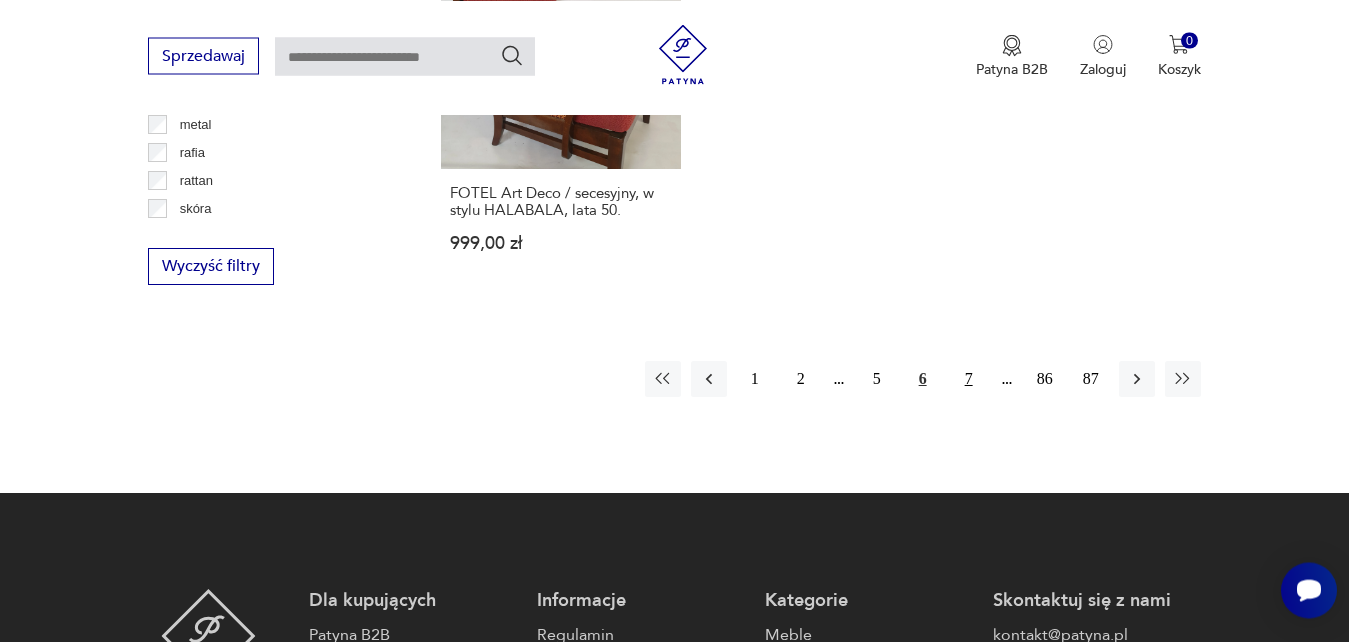 click on "7" at bounding box center (969, 379) 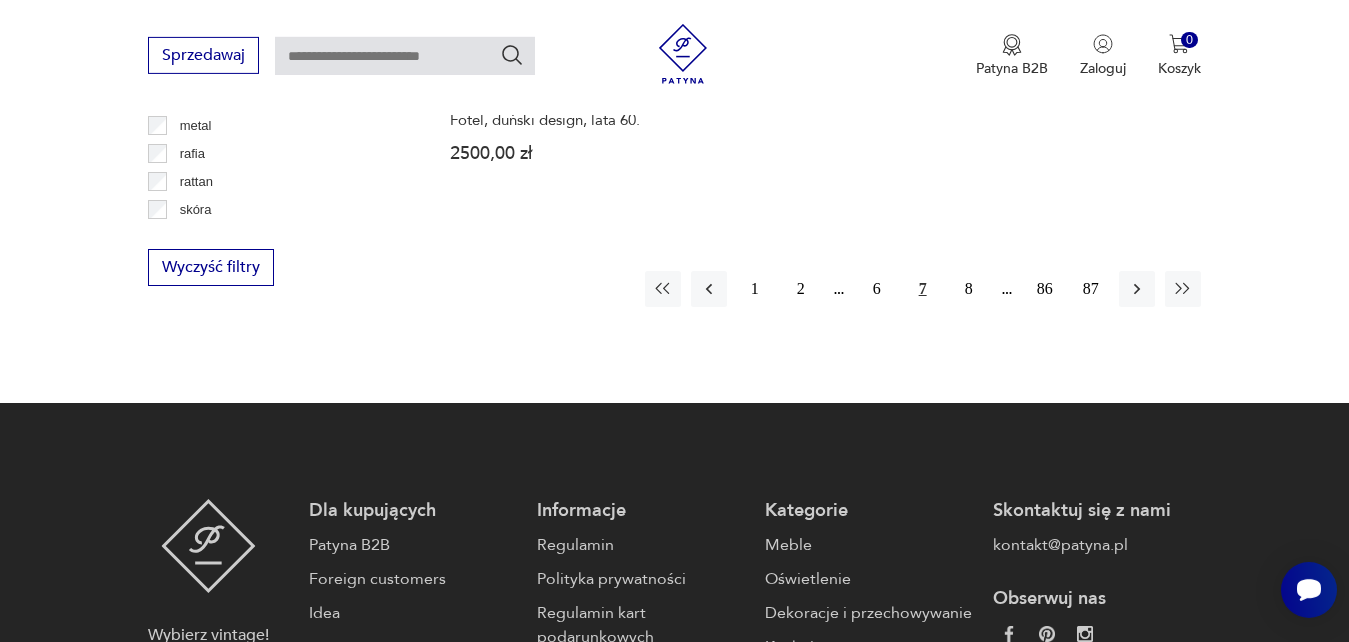 scroll, scrollTop: 2997, scrollLeft: 0, axis: vertical 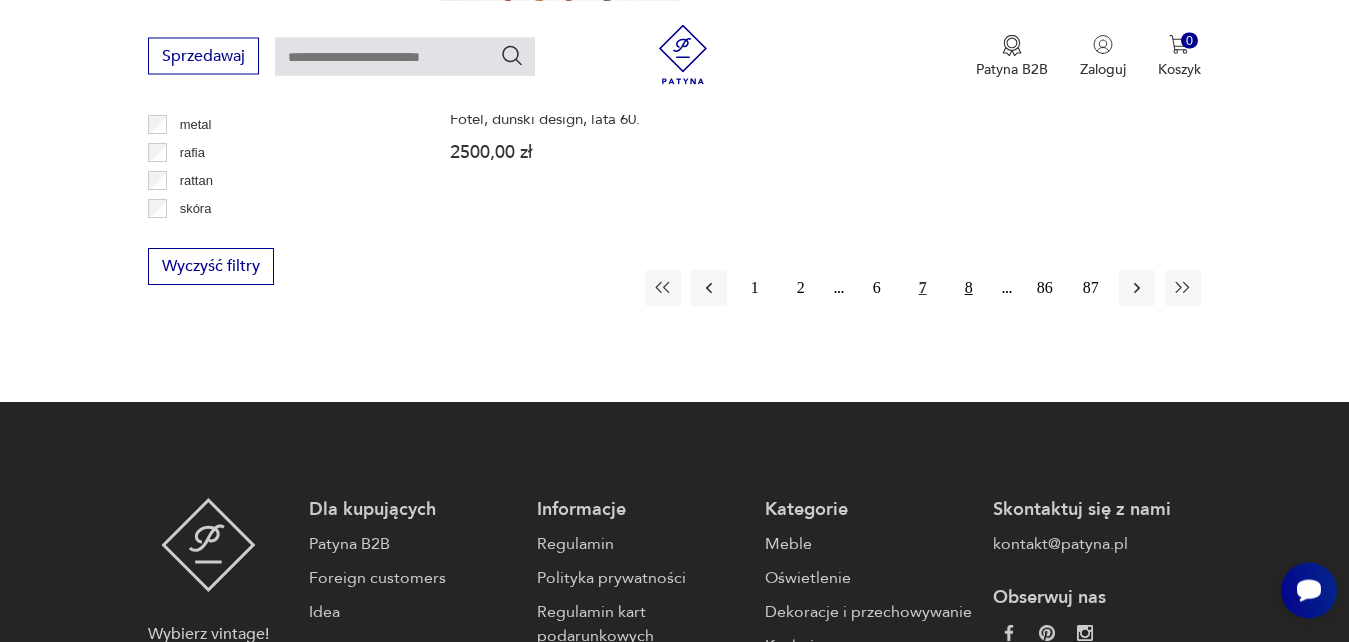 click on "8" at bounding box center (969, 288) 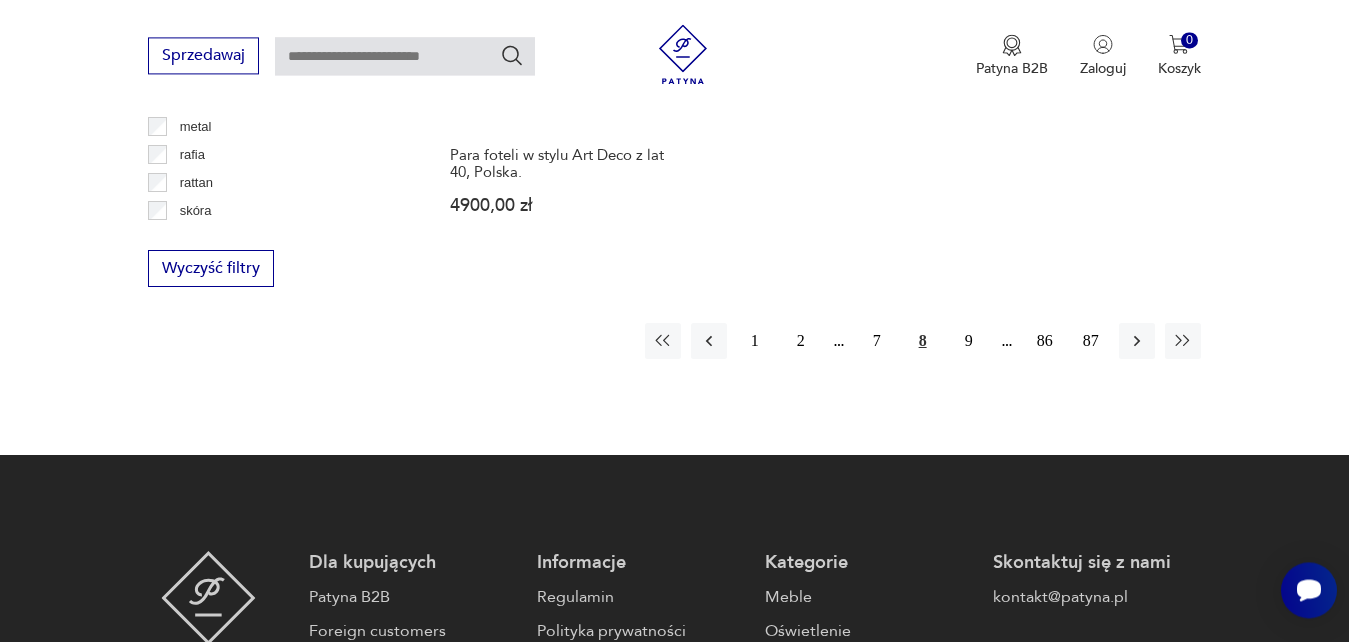 scroll, scrollTop: 2997, scrollLeft: 0, axis: vertical 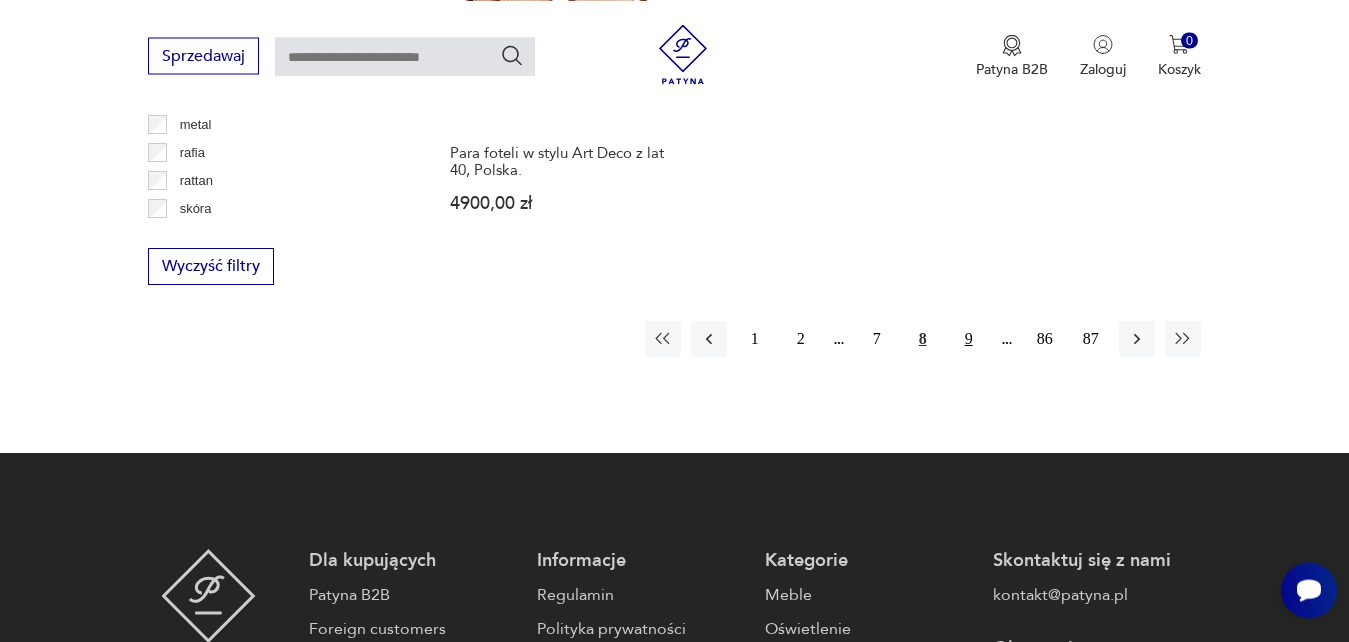 click on "9" at bounding box center [969, 339] 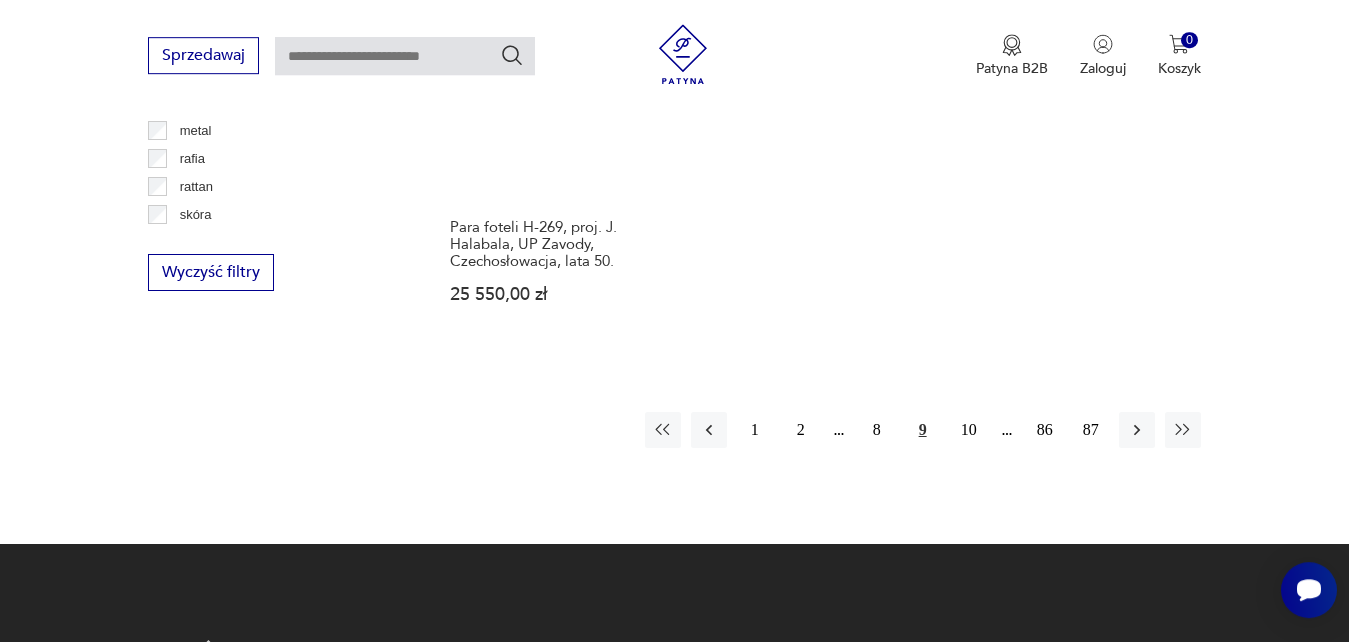 scroll, scrollTop: 2997, scrollLeft: 0, axis: vertical 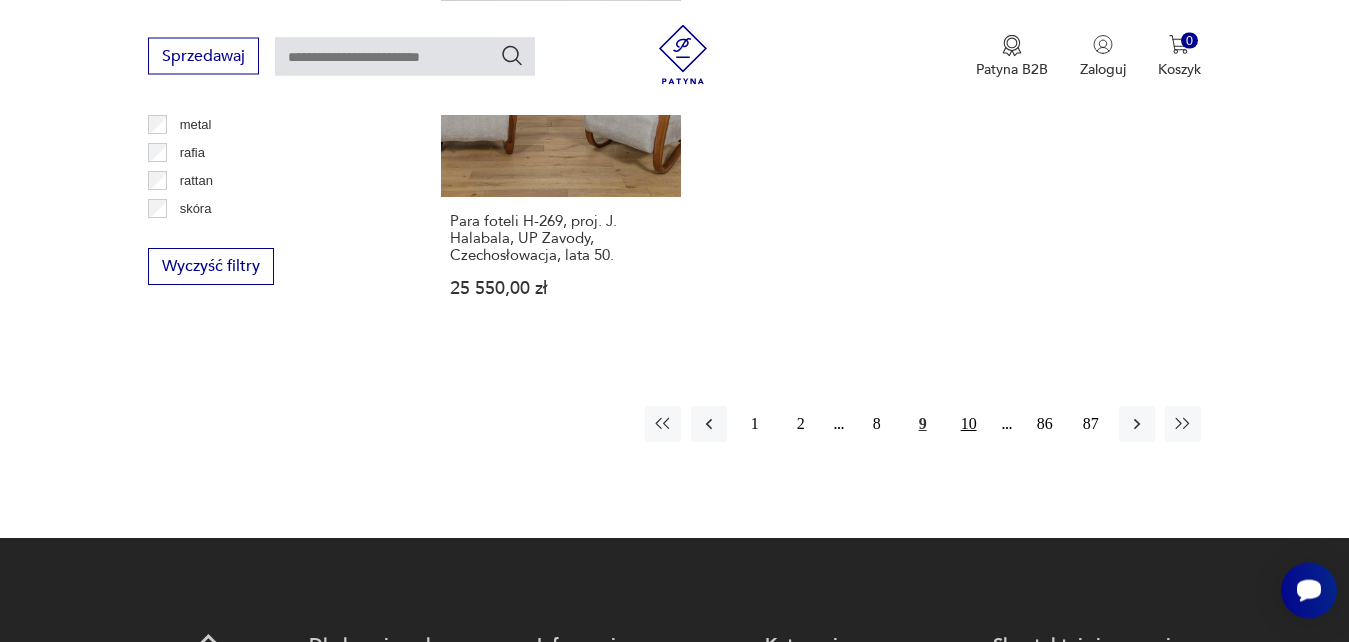 click on "10" at bounding box center (969, 424) 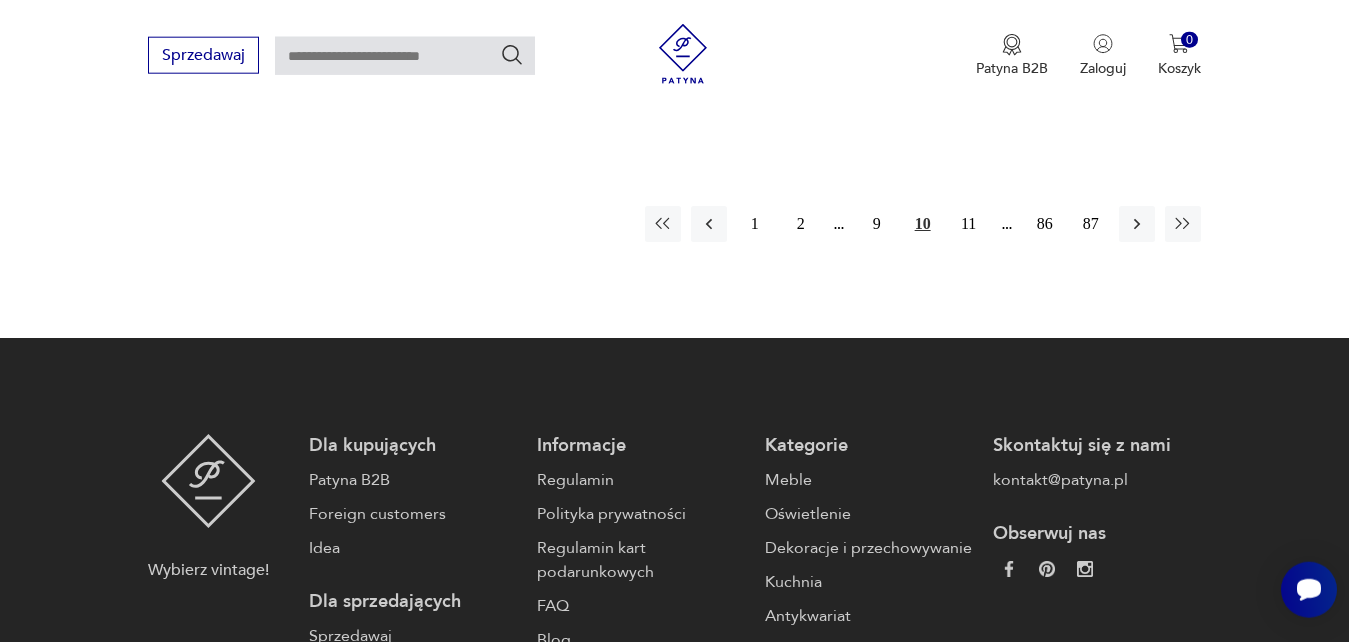 scroll, scrollTop: 3201, scrollLeft: 0, axis: vertical 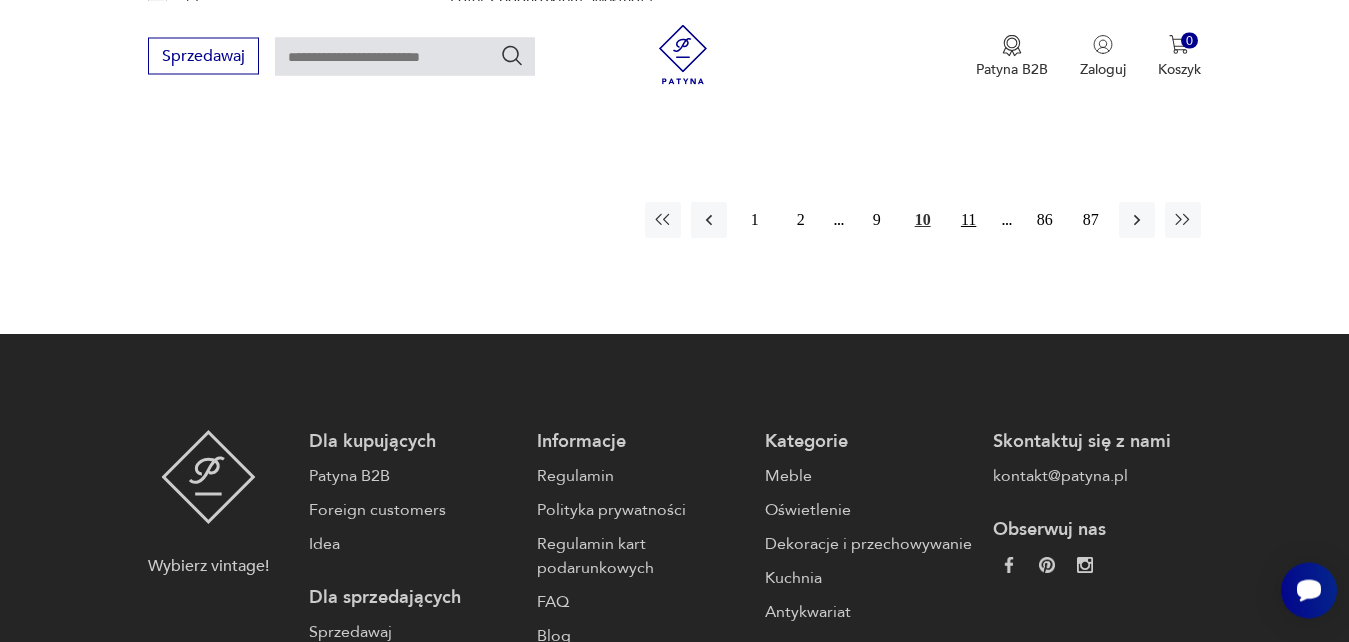 click on "11" at bounding box center [969, 220] 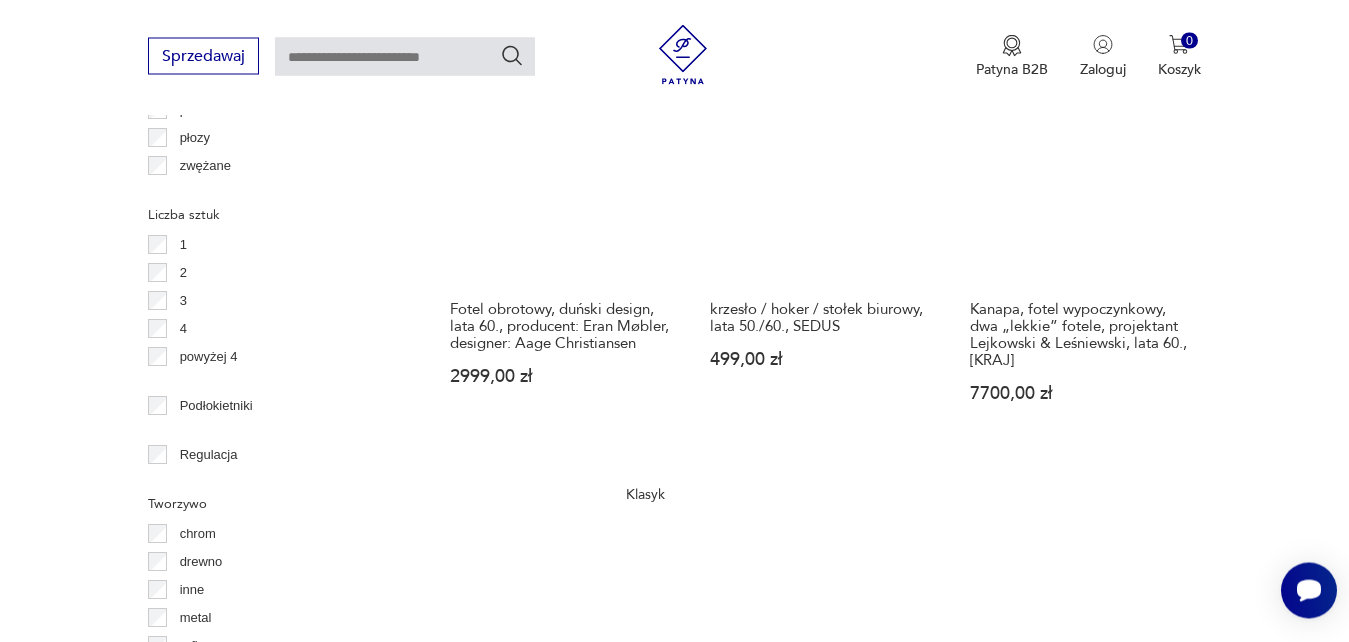 scroll, scrollTop: 2997, scrollLeft: 0, axis: vertical 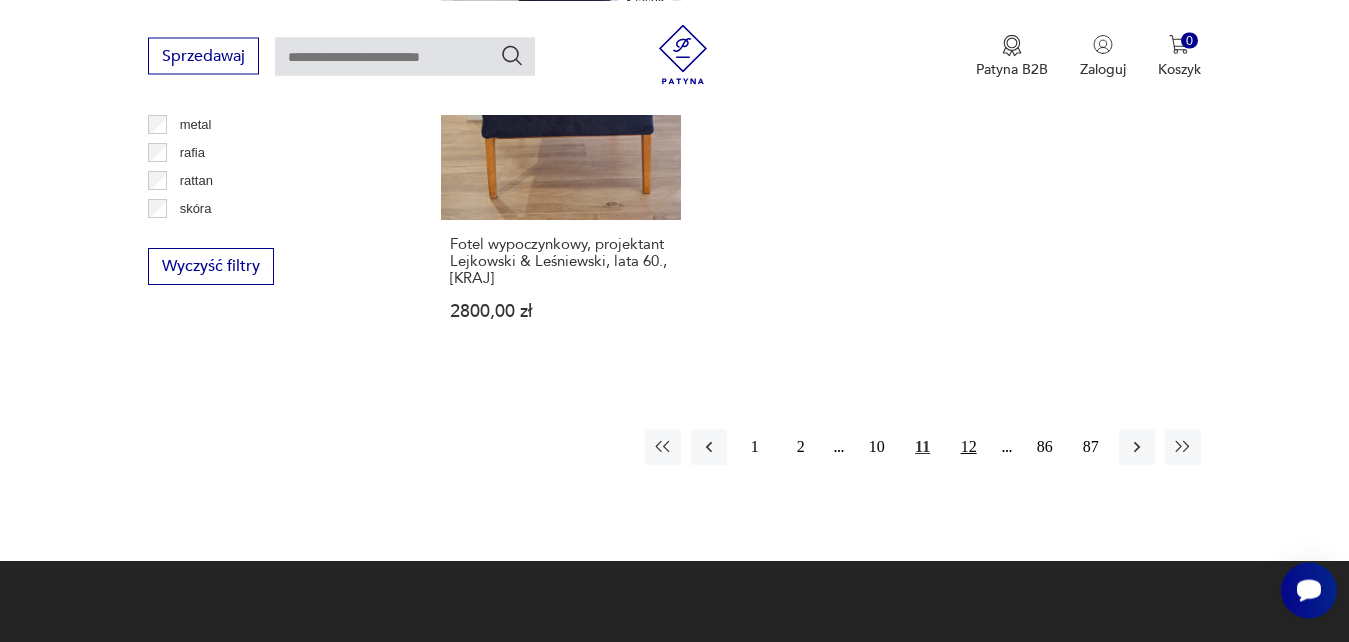 click on "12" at bounding box center [969, 447] 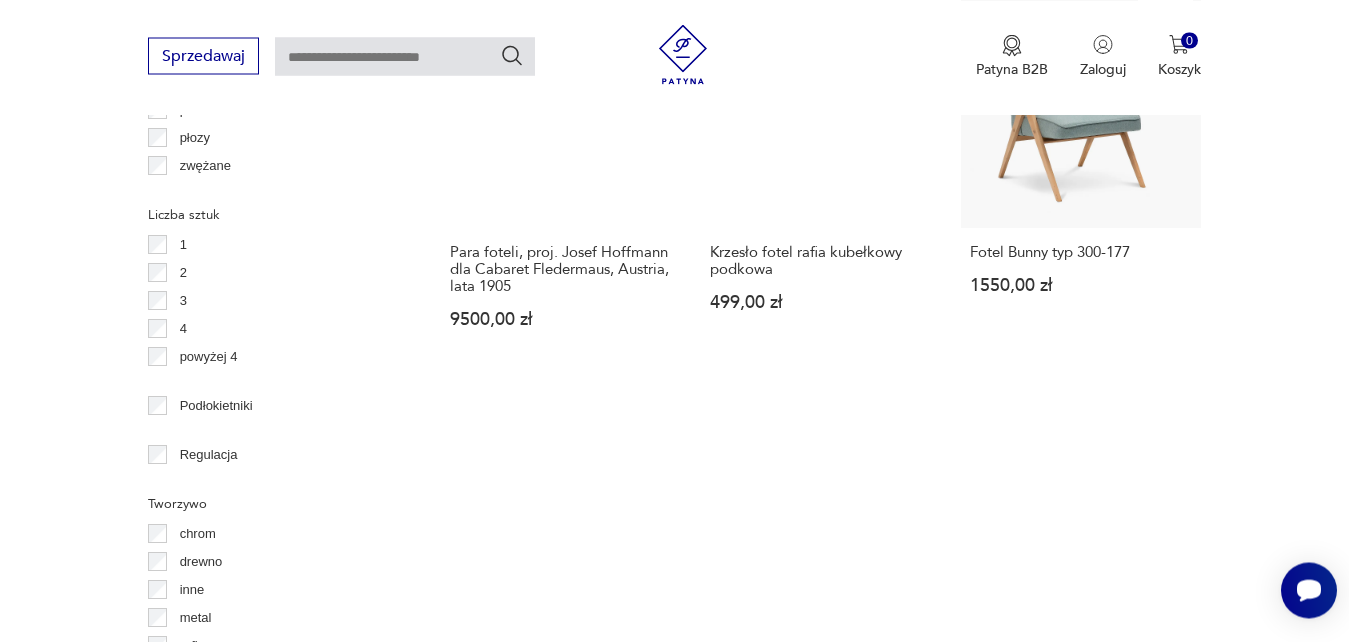 scroll, scrollTop: 2997, scrollLeft: 0, axis: vertical 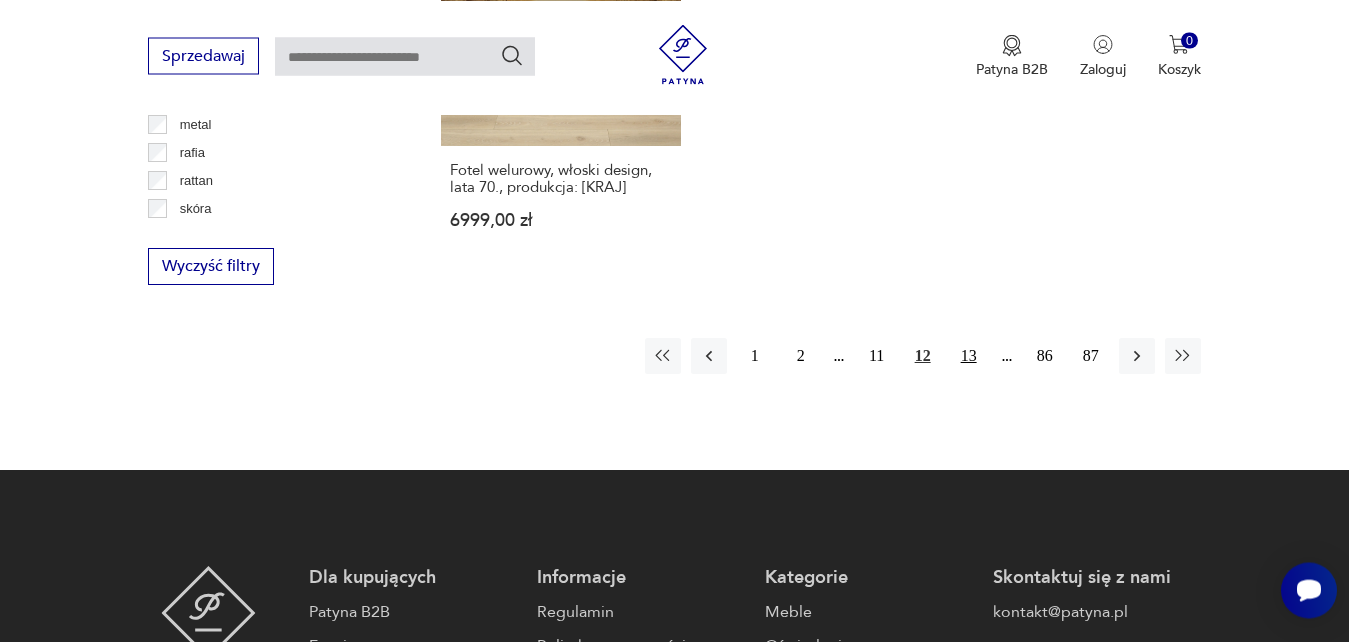 click on "13" at bounding box center (969, 356) 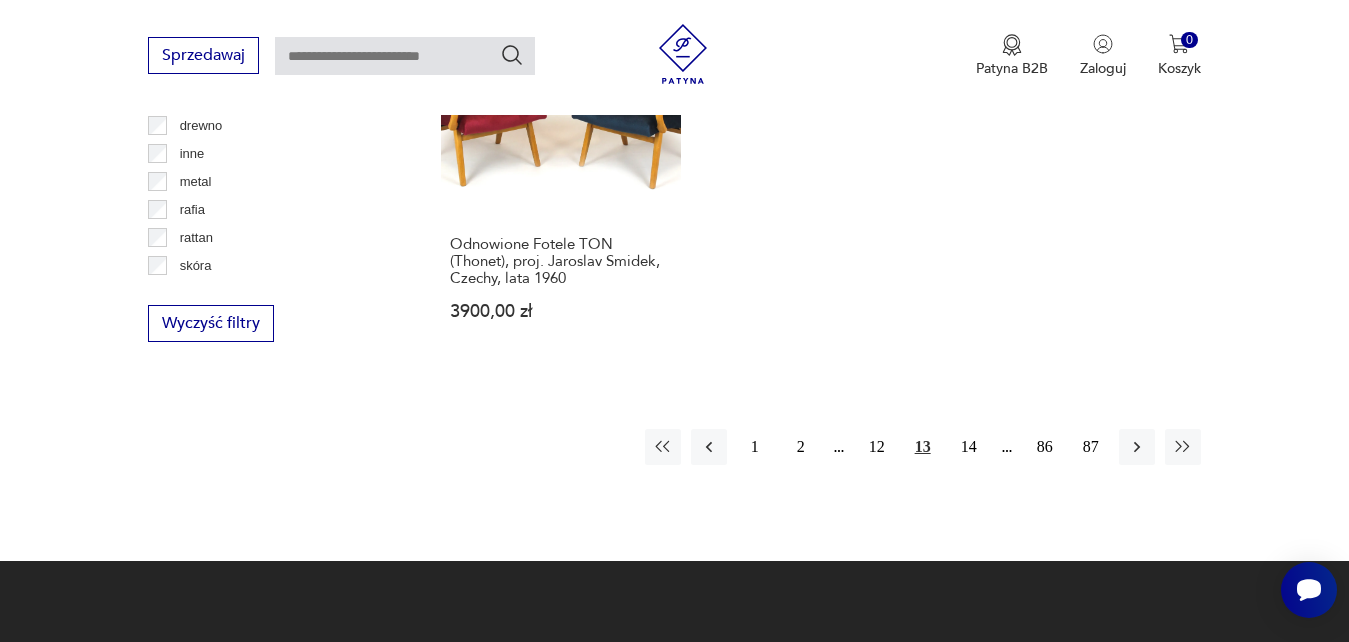 scroll, scrollTop: 2997, scrollLeft: 0, axis: vertical 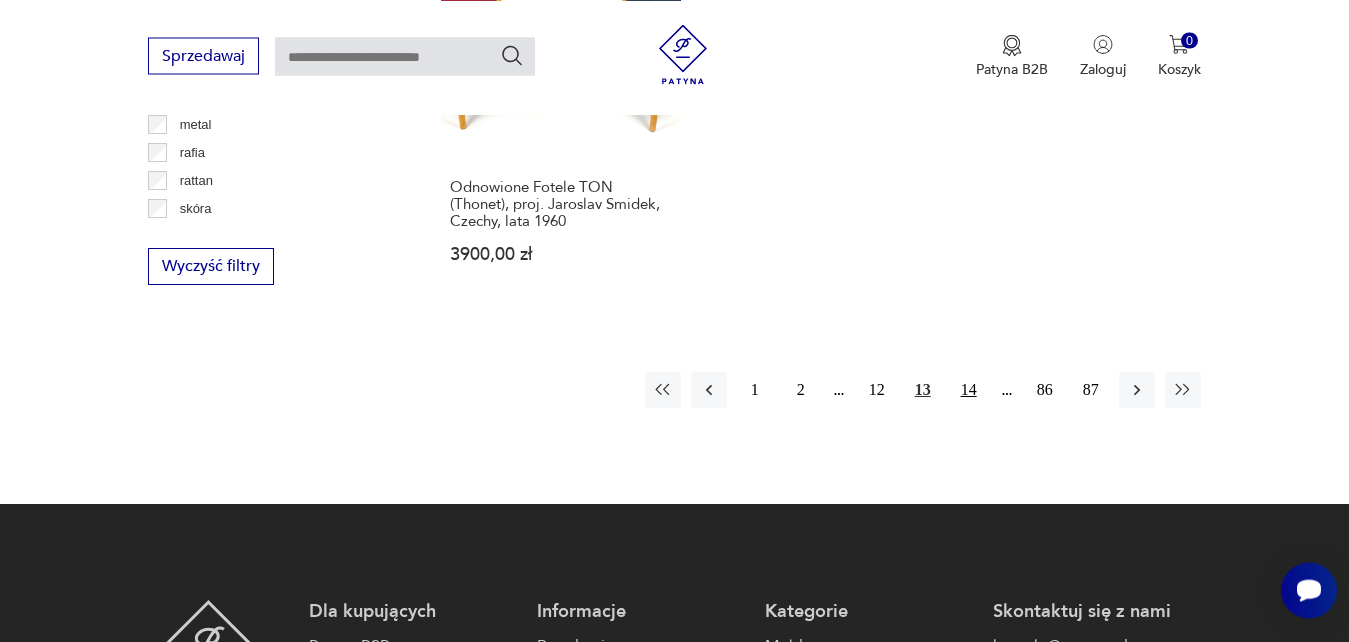 click on "14" at bounding box center (969, 390) 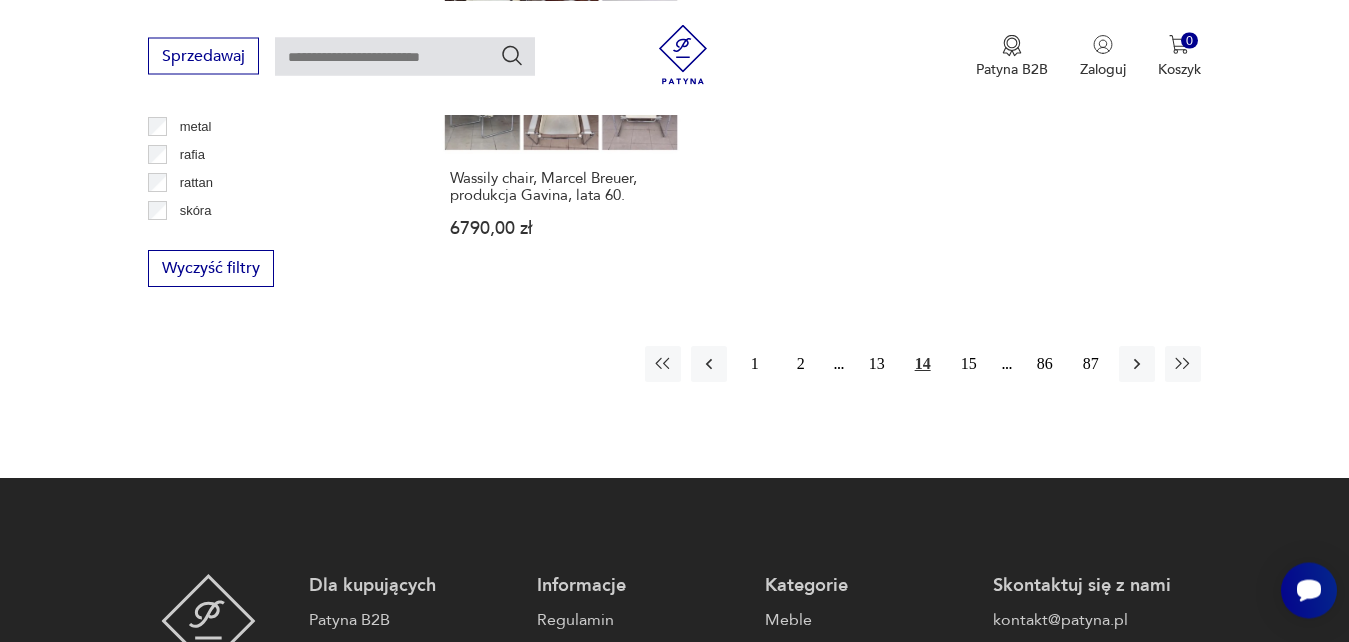 scroll, scrollTop: 2997, scrollLeft: 0, axis: vertical 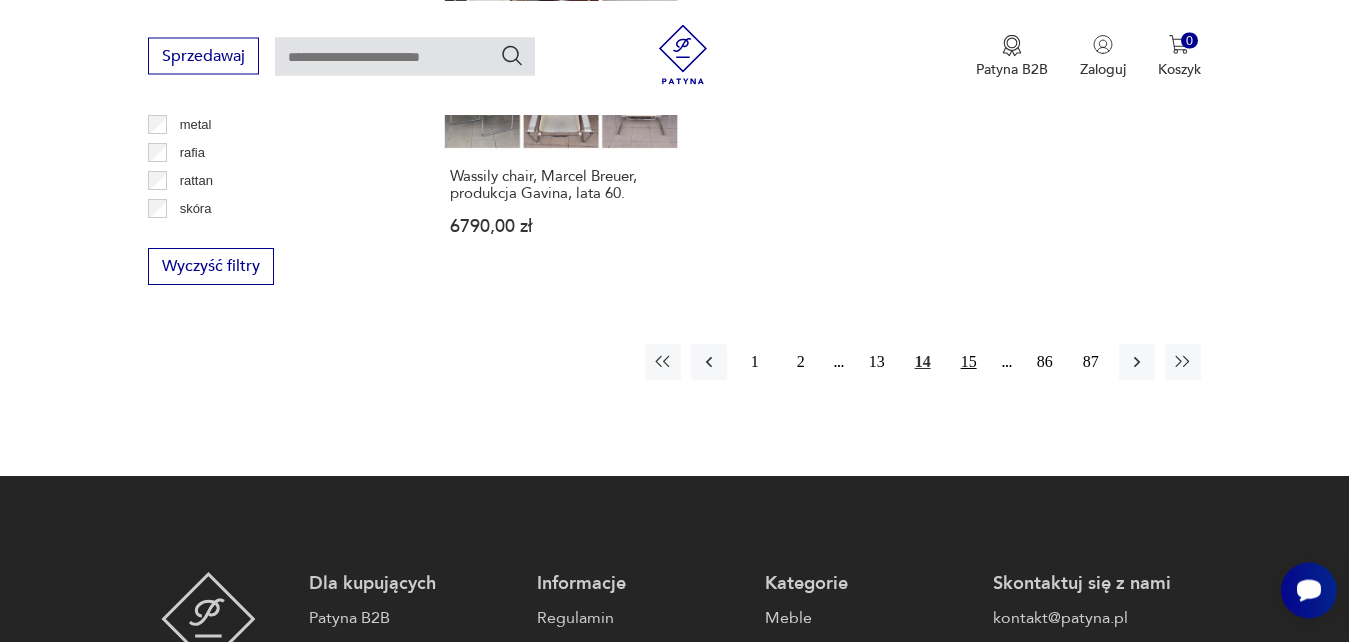 click on "15" at bounding box center [969, 362] 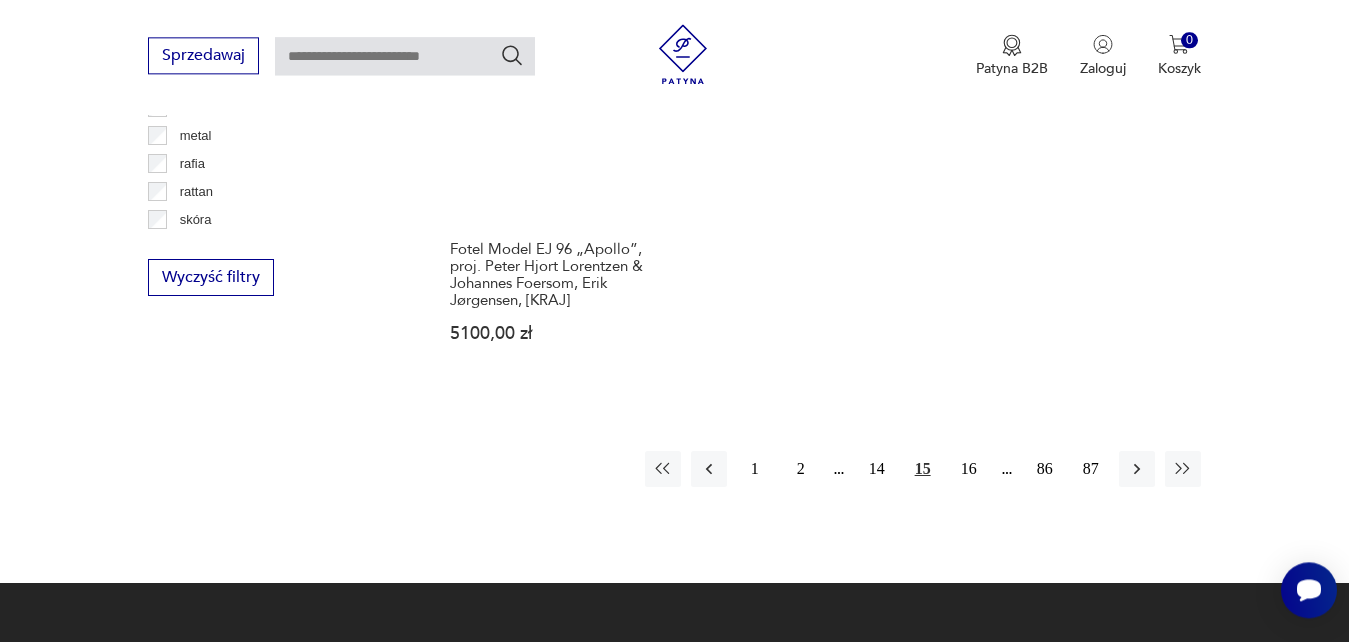 scroll, scrollTop: 2997, scrollLeft: 0, axis: vertical 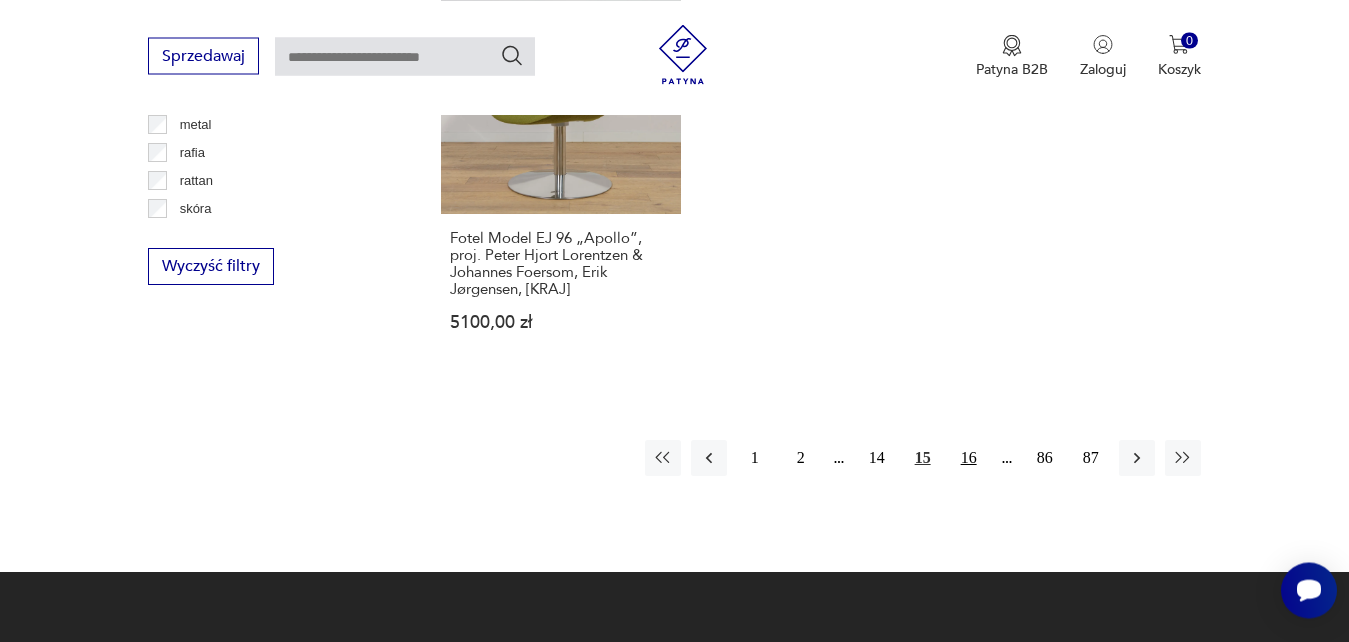 click on "16" at bounding box center (969, 458) 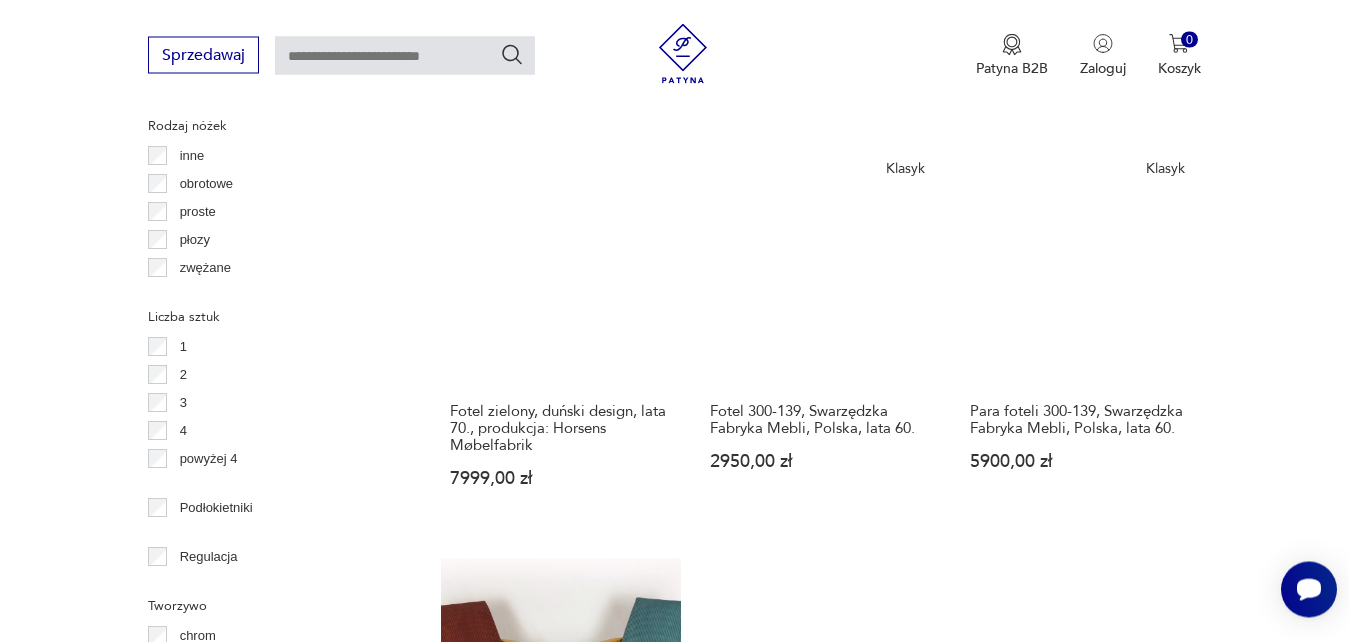 scroll, scrollTop: 2895, scrollLeft: 0, axis: vertical 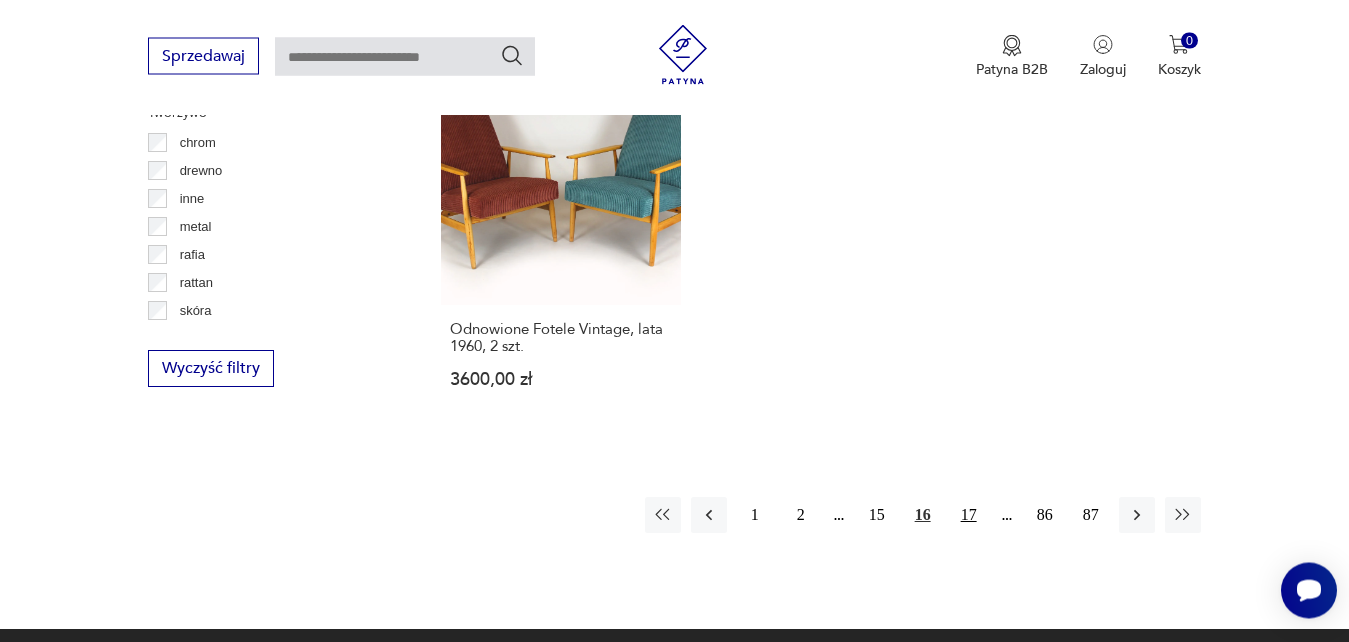 click on "17" at bounding box center (969, 515) 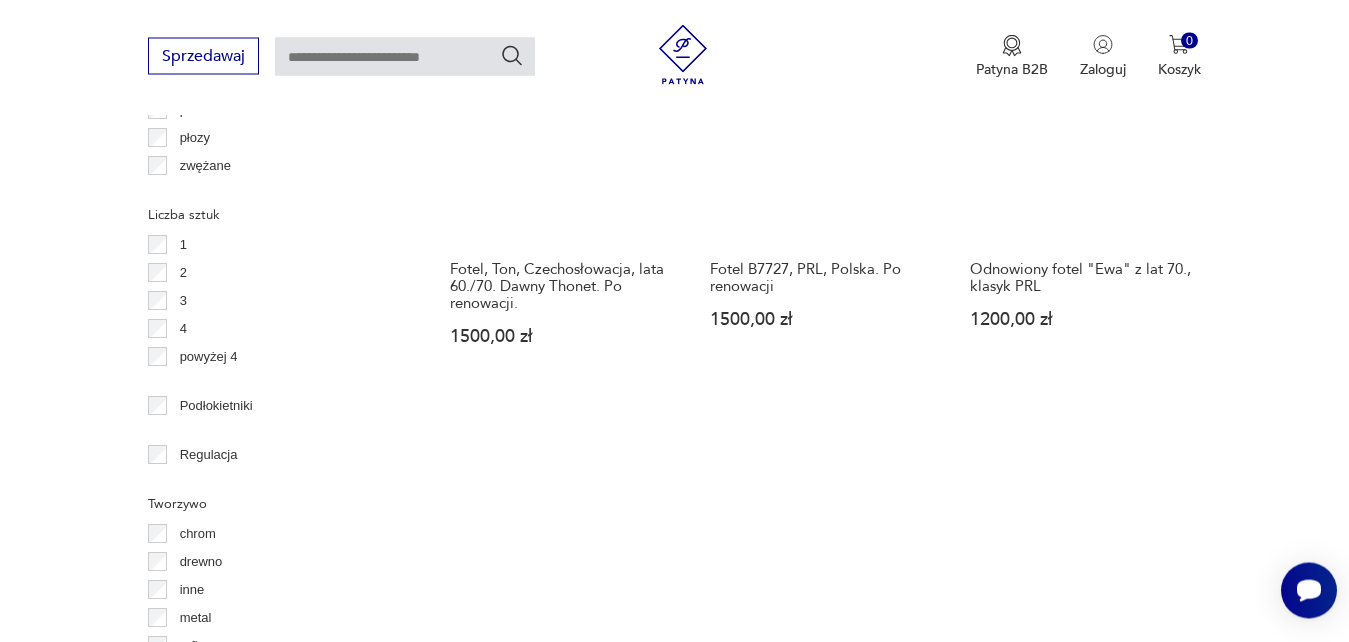 scroll, scrollTop: 2997, scrollLeft: 0, axis: vertical 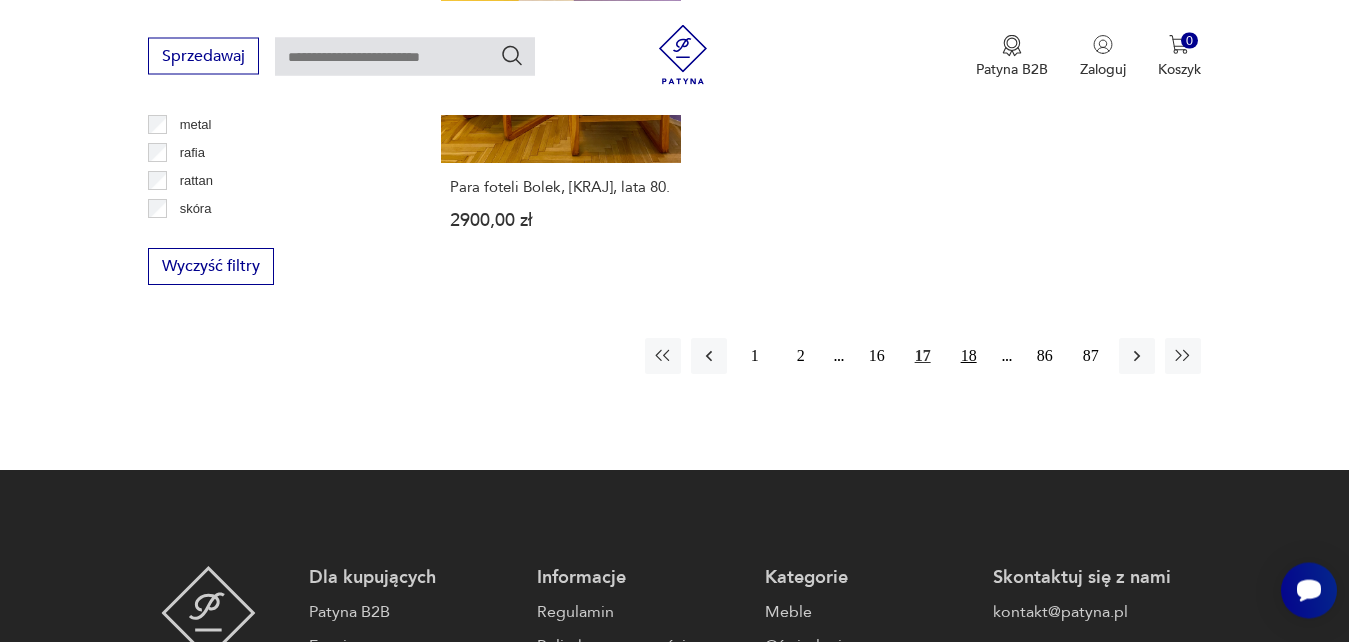 click on "18" at bounding box center (969, 356) 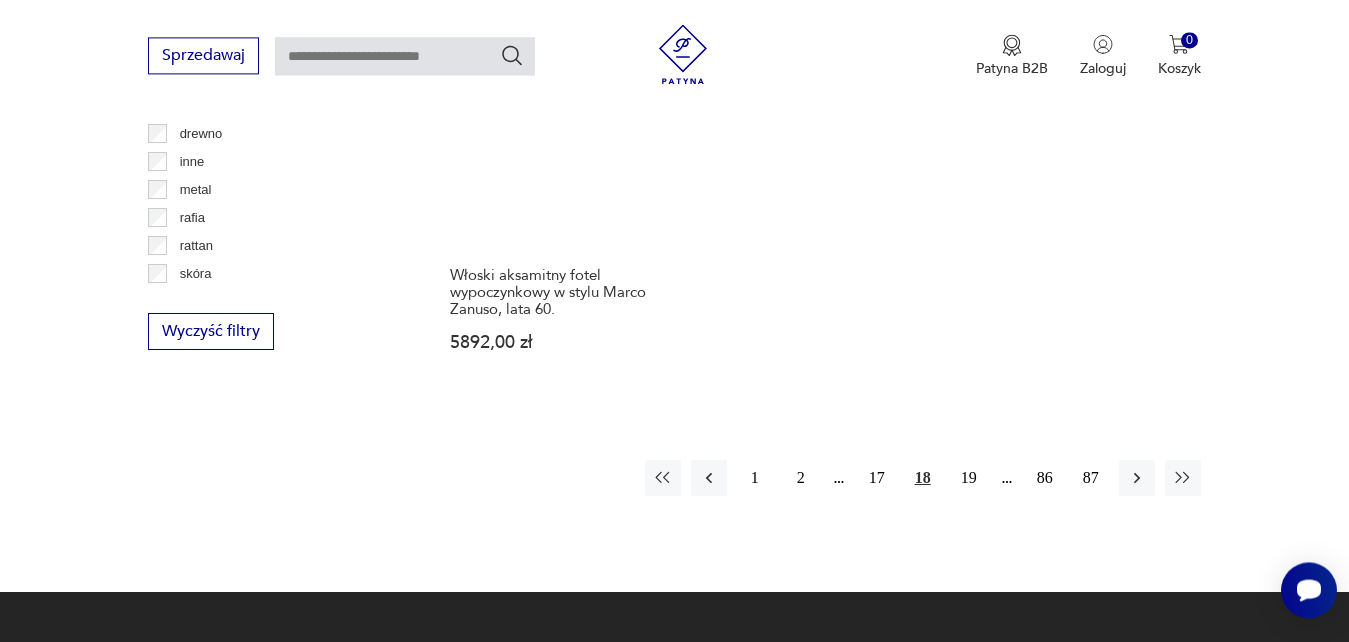scroll, scrollTop: 2997, scrollLeft: 0, axis: vertical 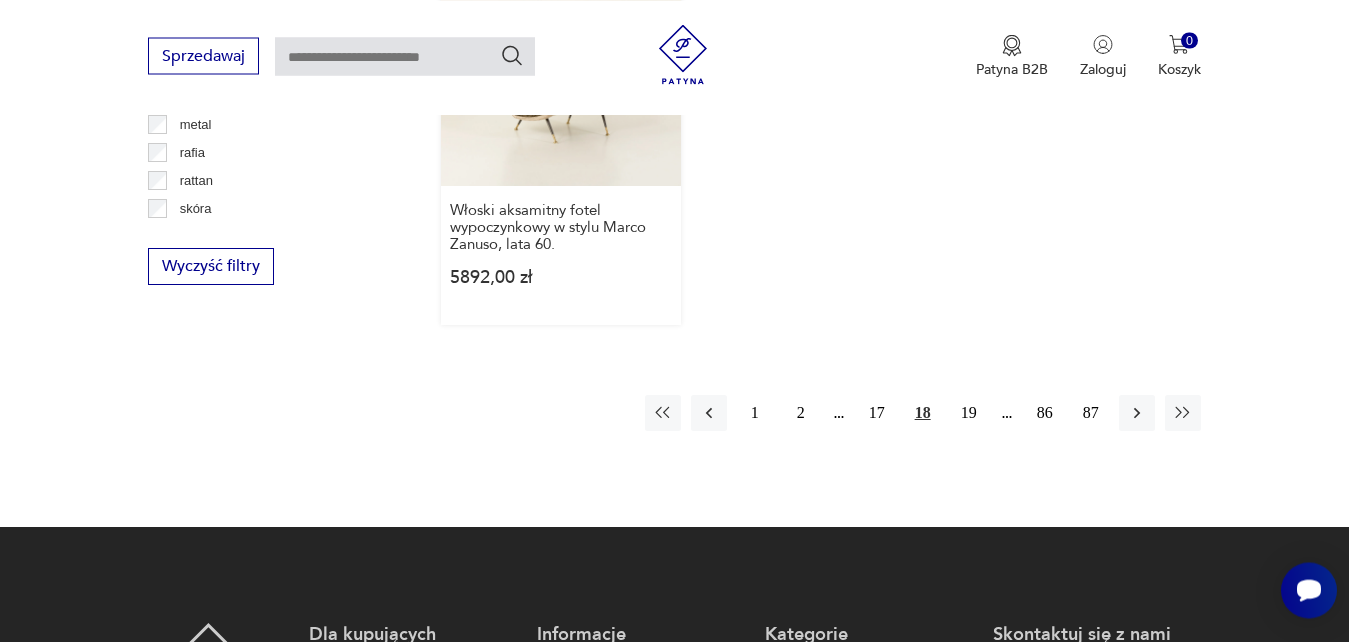 click on "Włoski aksamitny fotel wypoczynkowy w stylu Marco Zanuso, lata 60. 5892,00 zł" at bounding box center [561, 135] 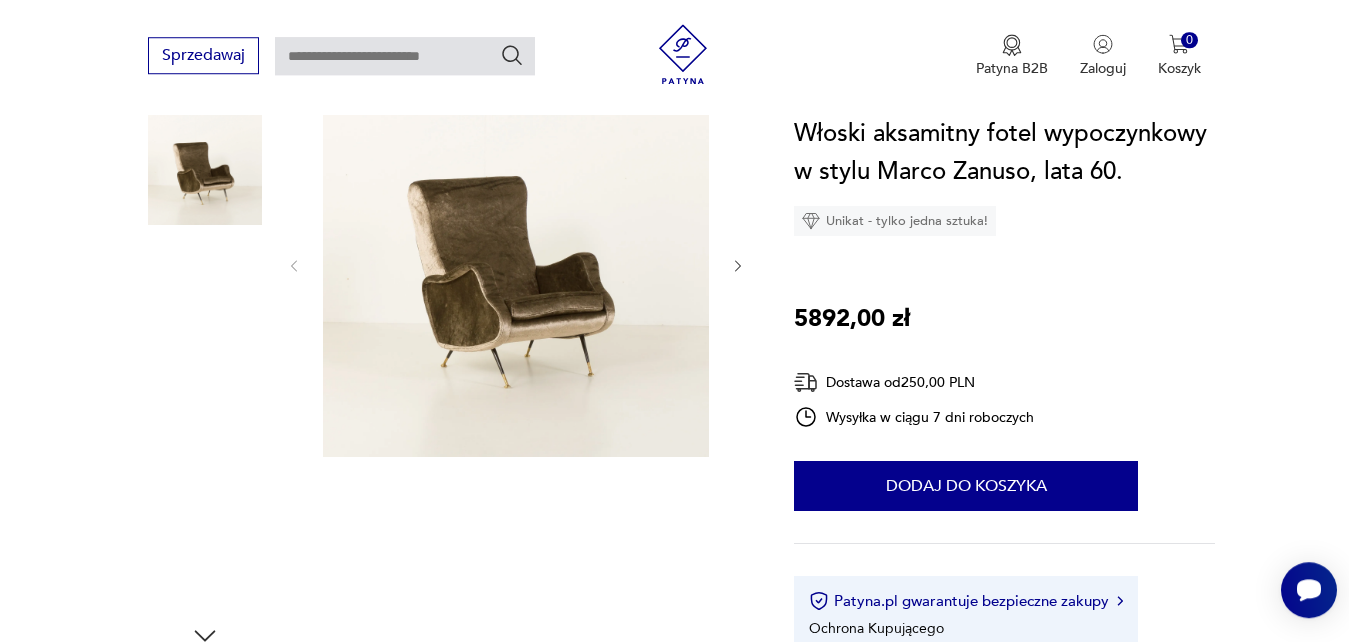 scroll, scrollTop: 306, scrollLeft: 0, axis: vertical 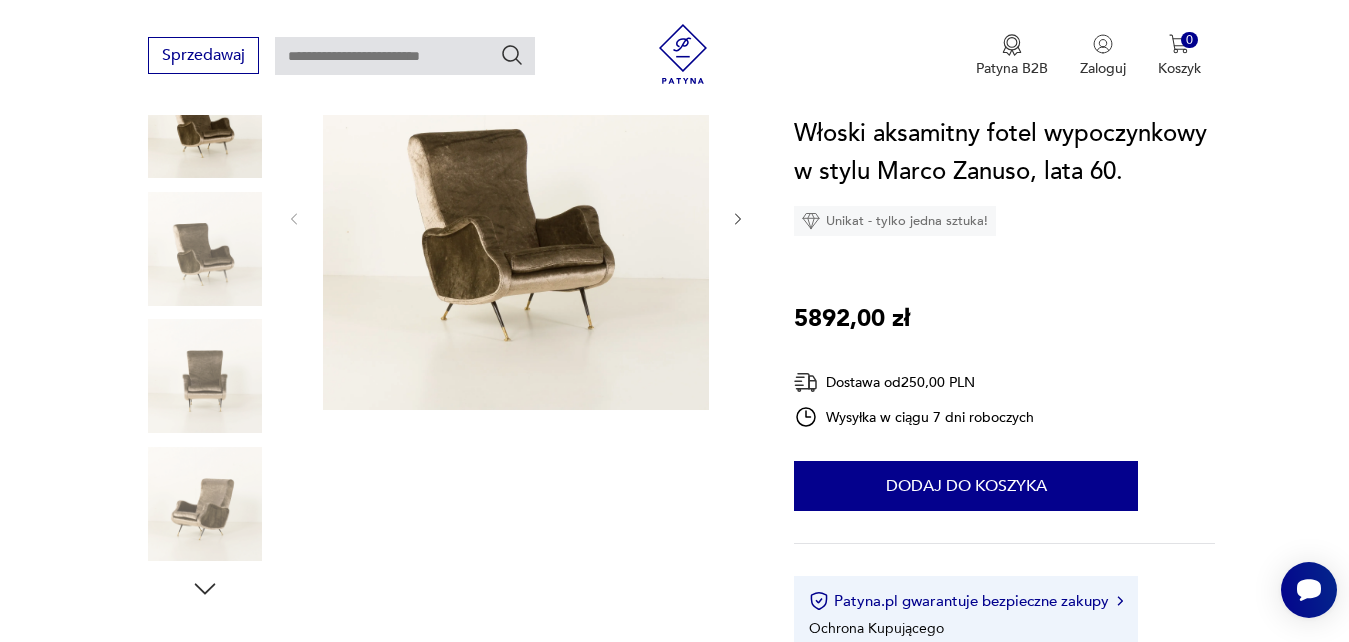 click at bounding box center [516, 217] 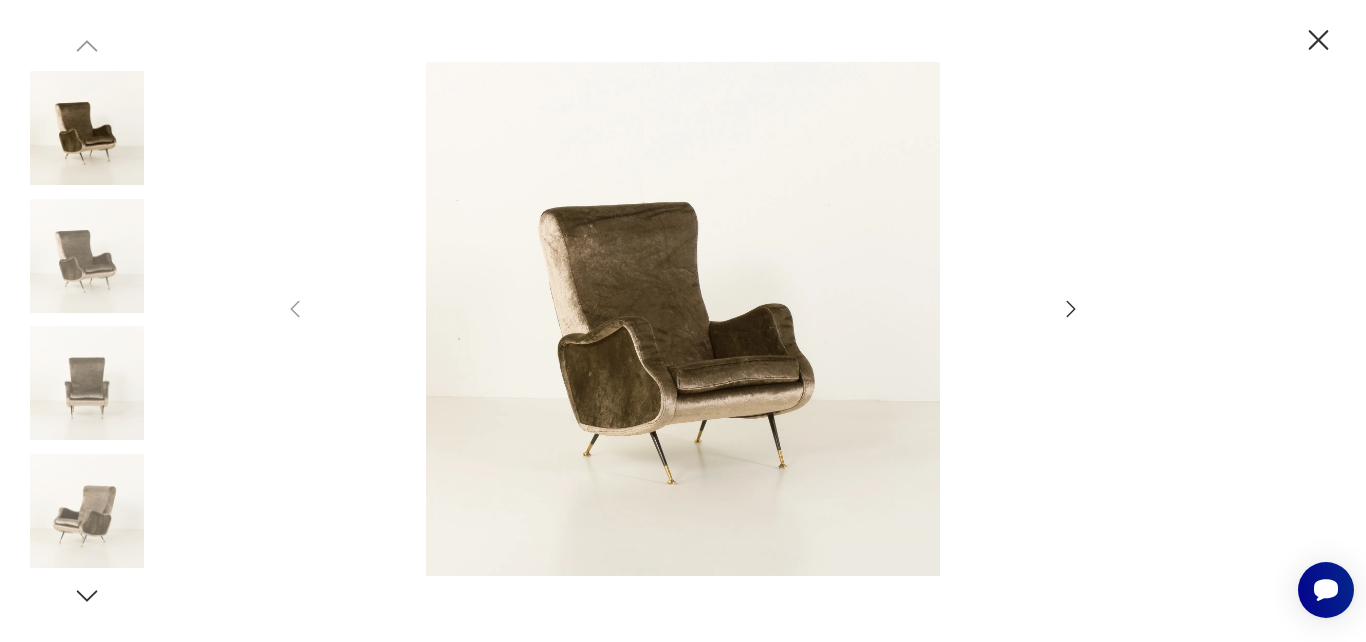 click at bounding box center (683, 319) 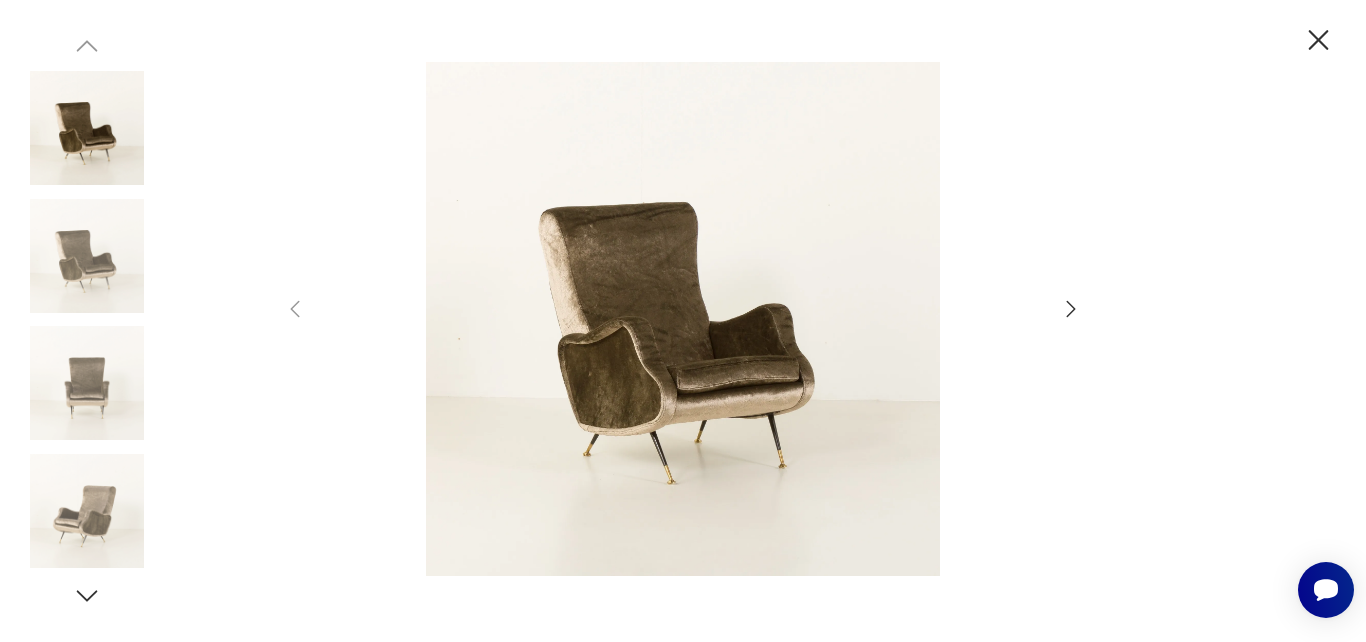click 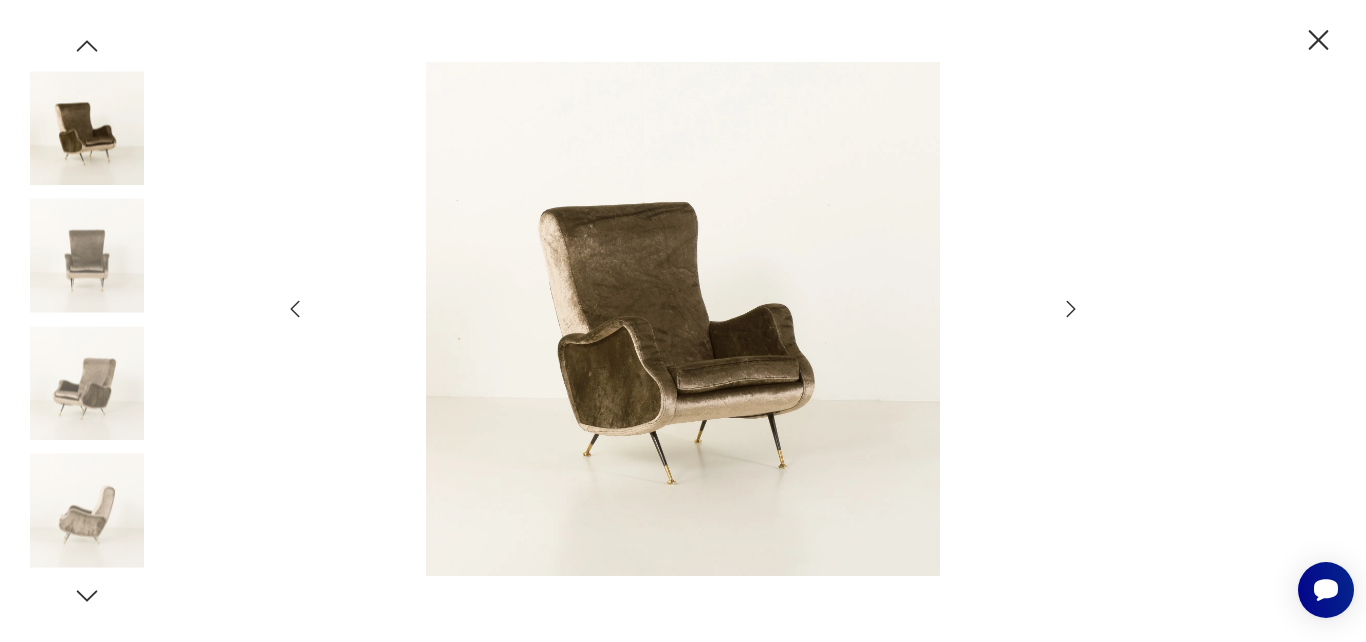 click 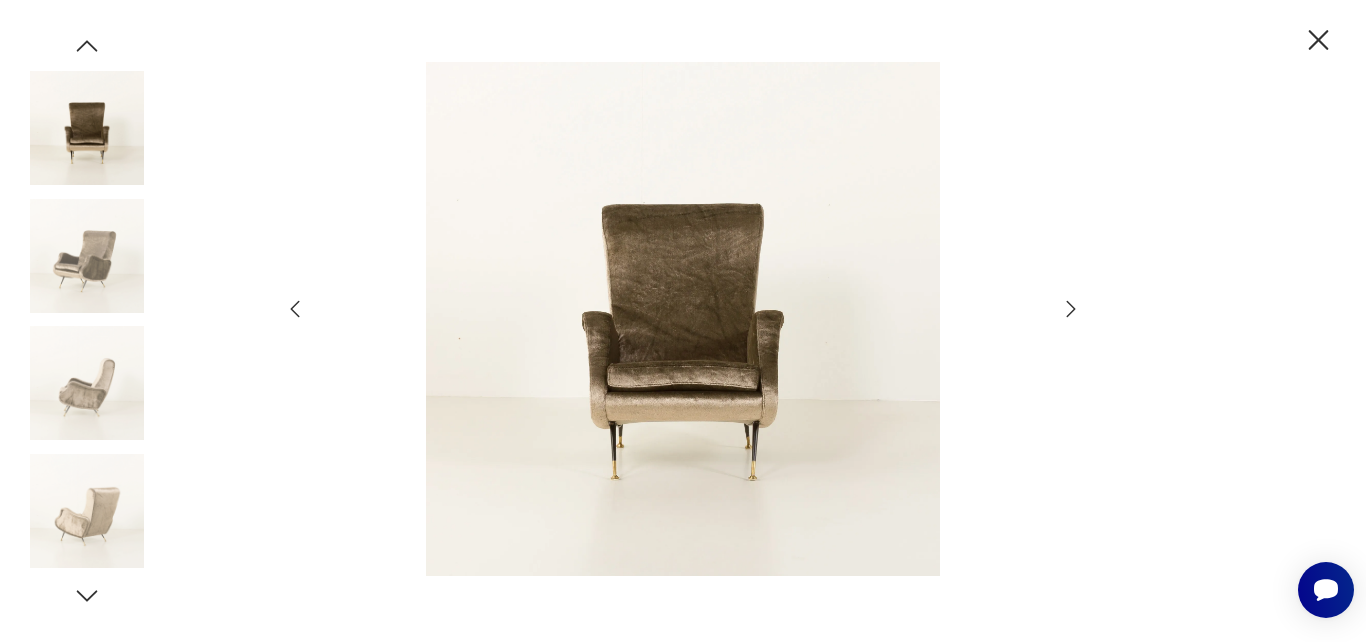click 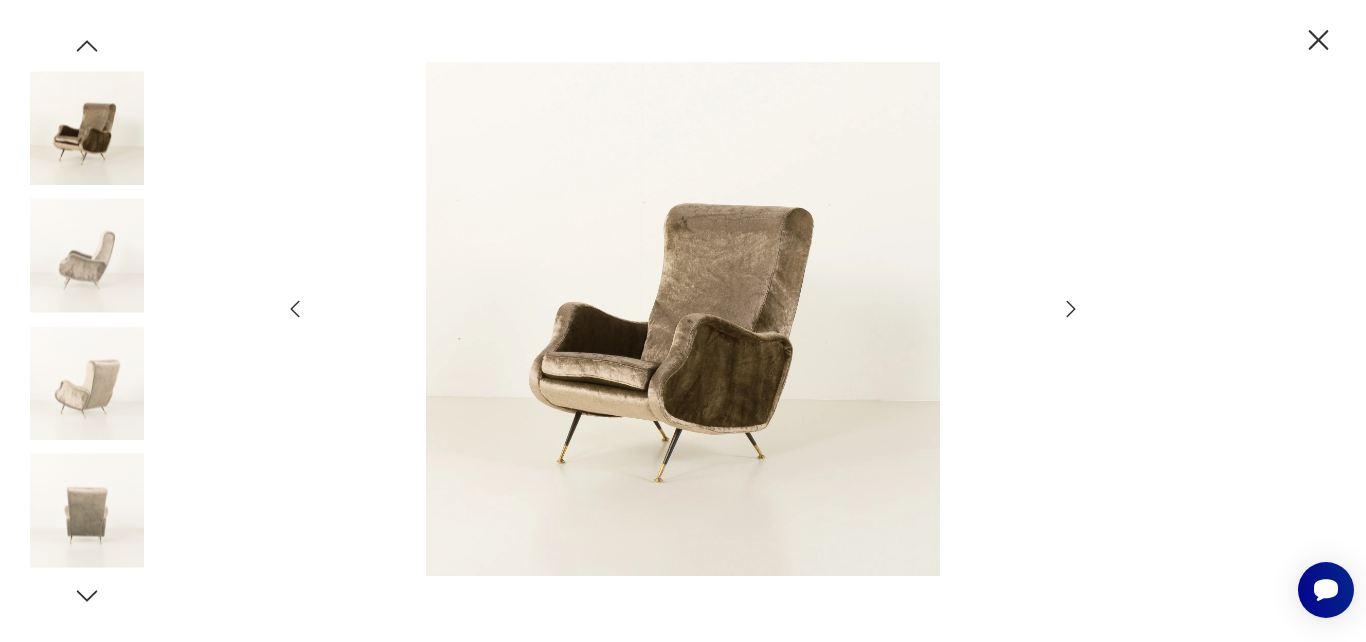 click 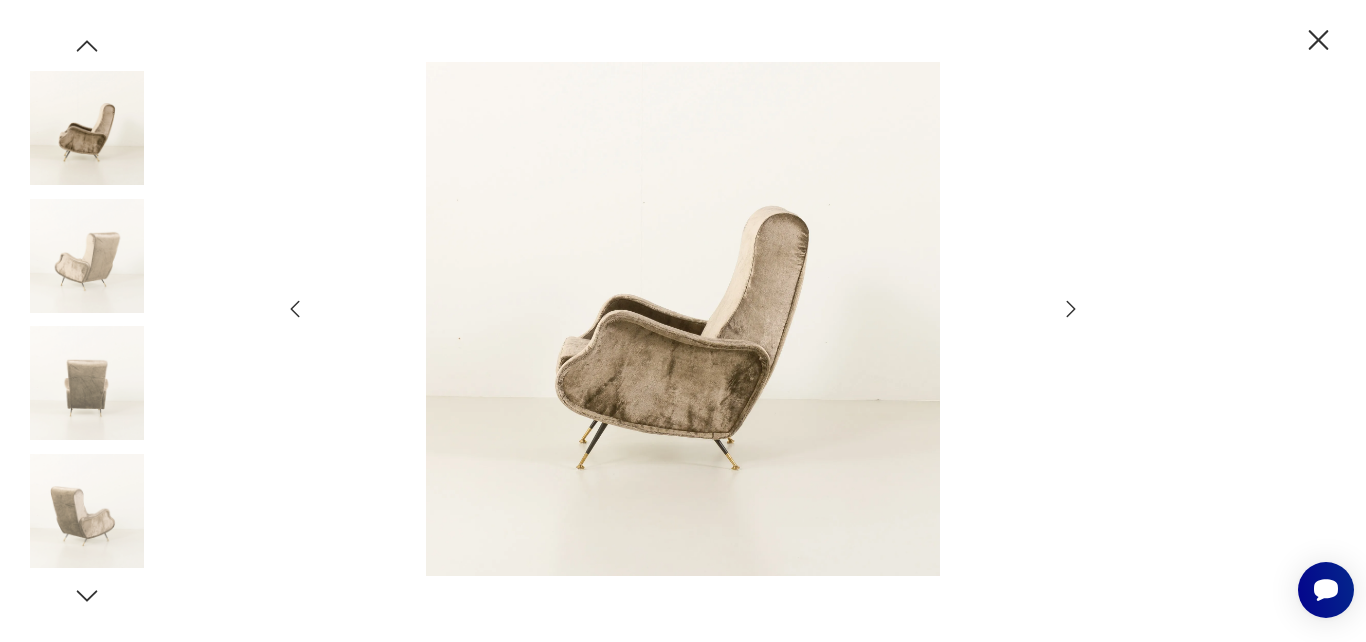 click 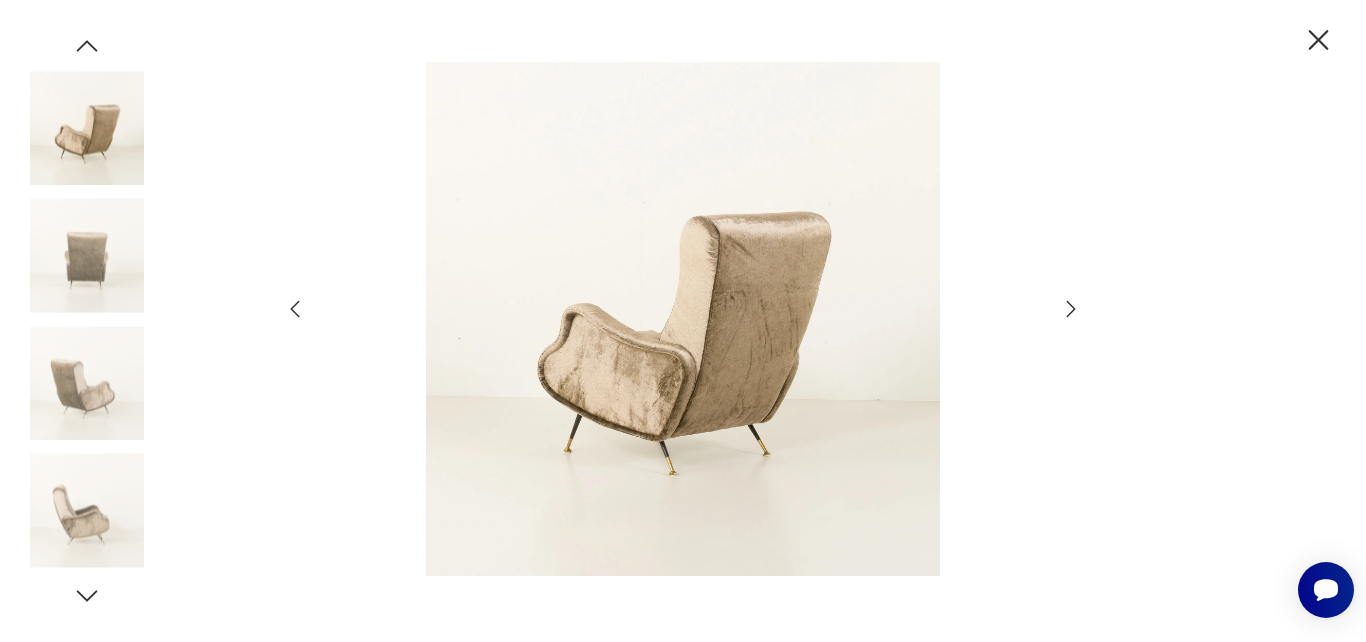 click 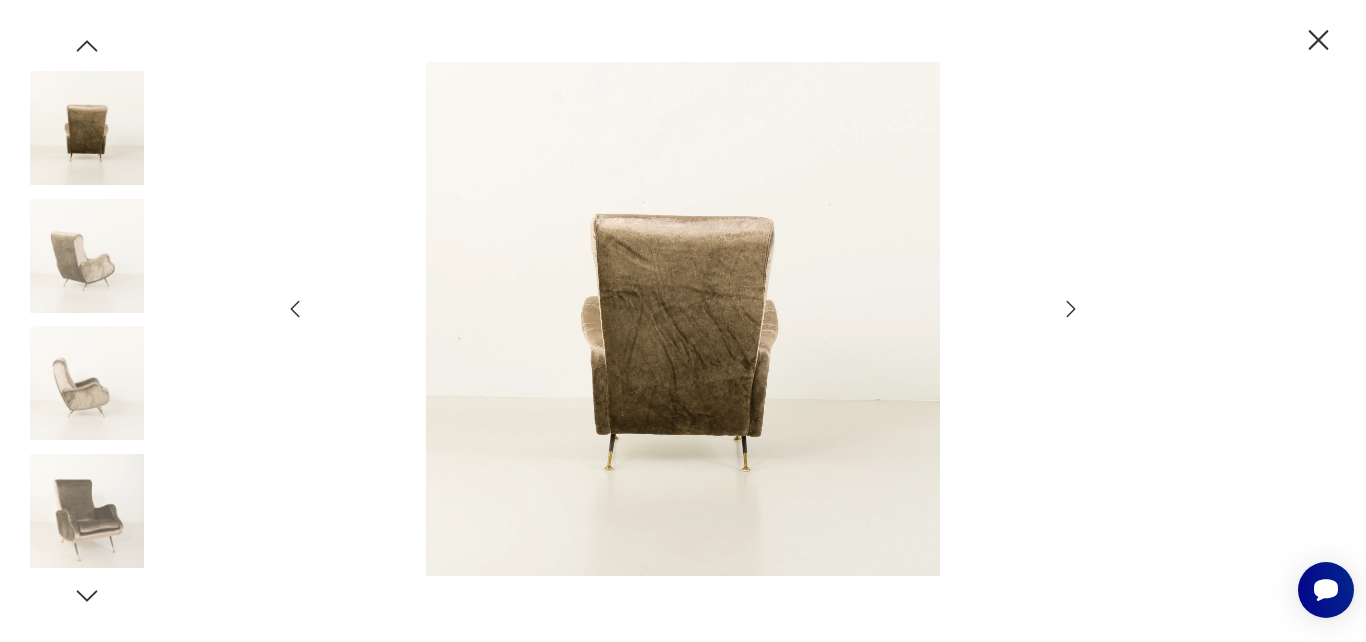 click 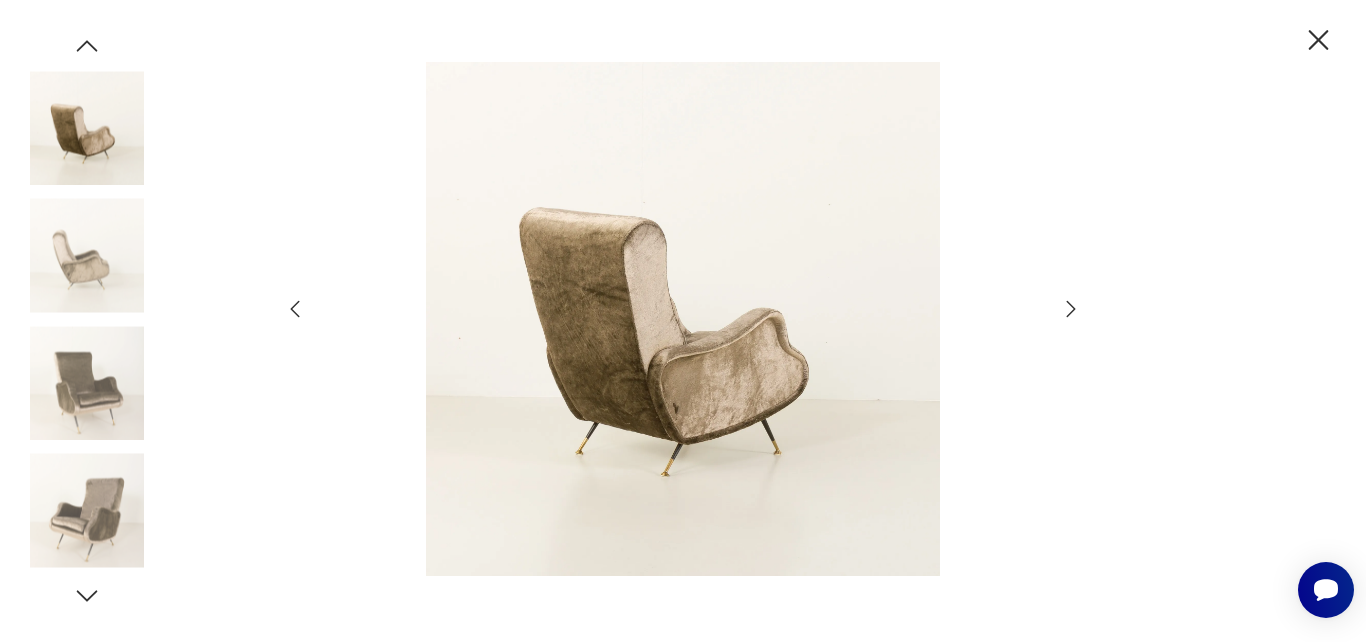 click 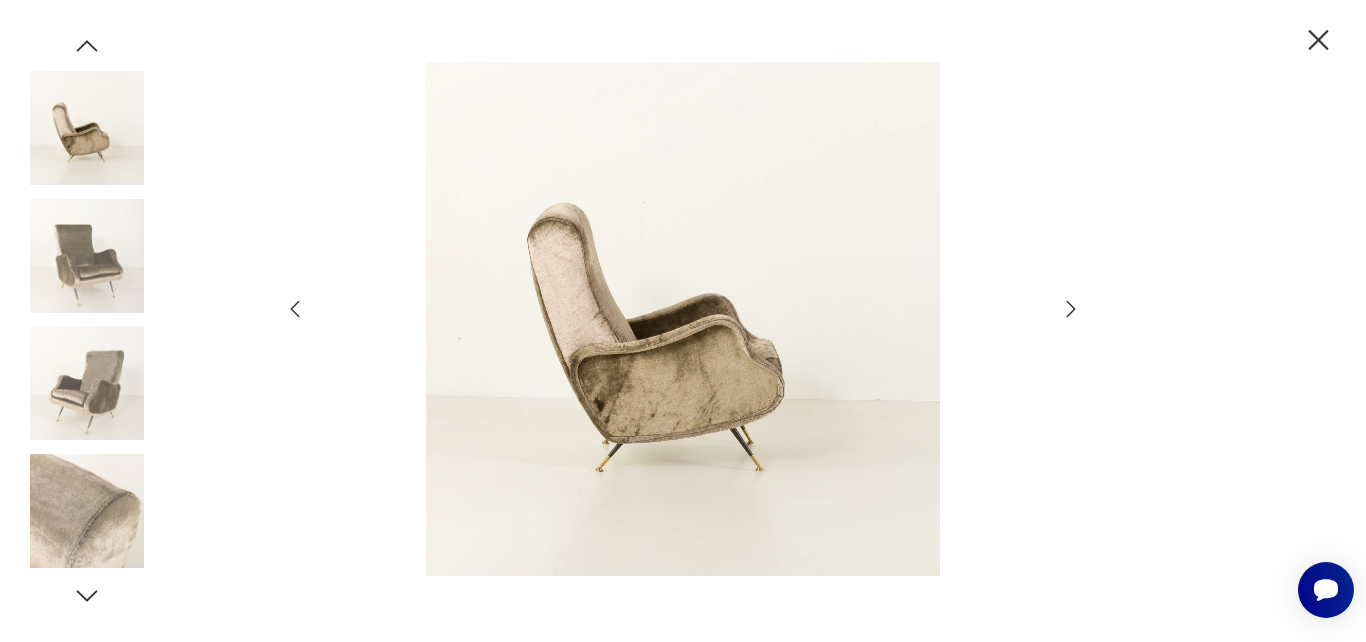 click 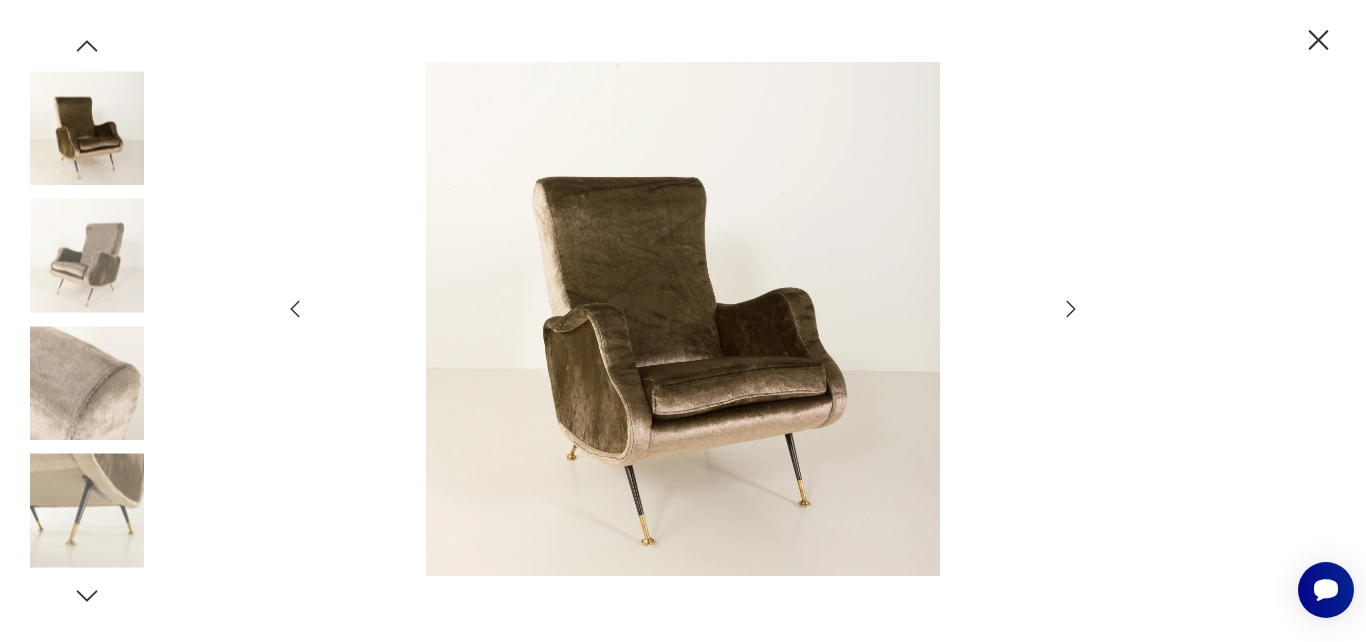 click 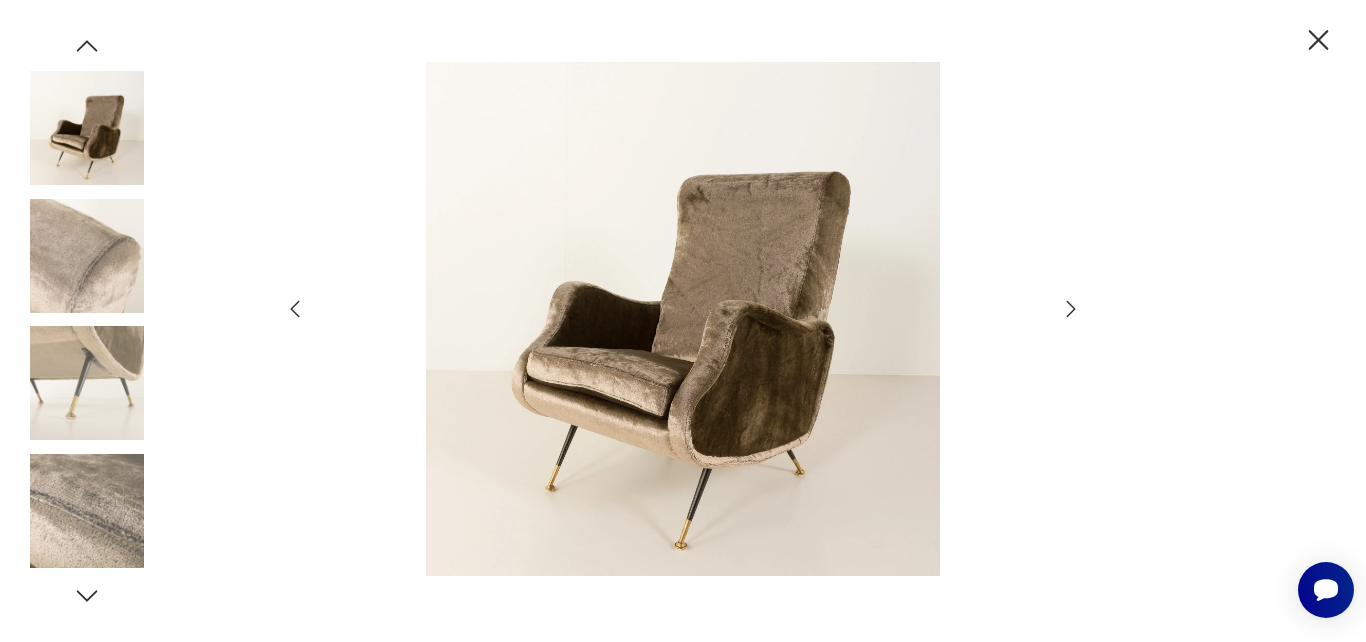 click 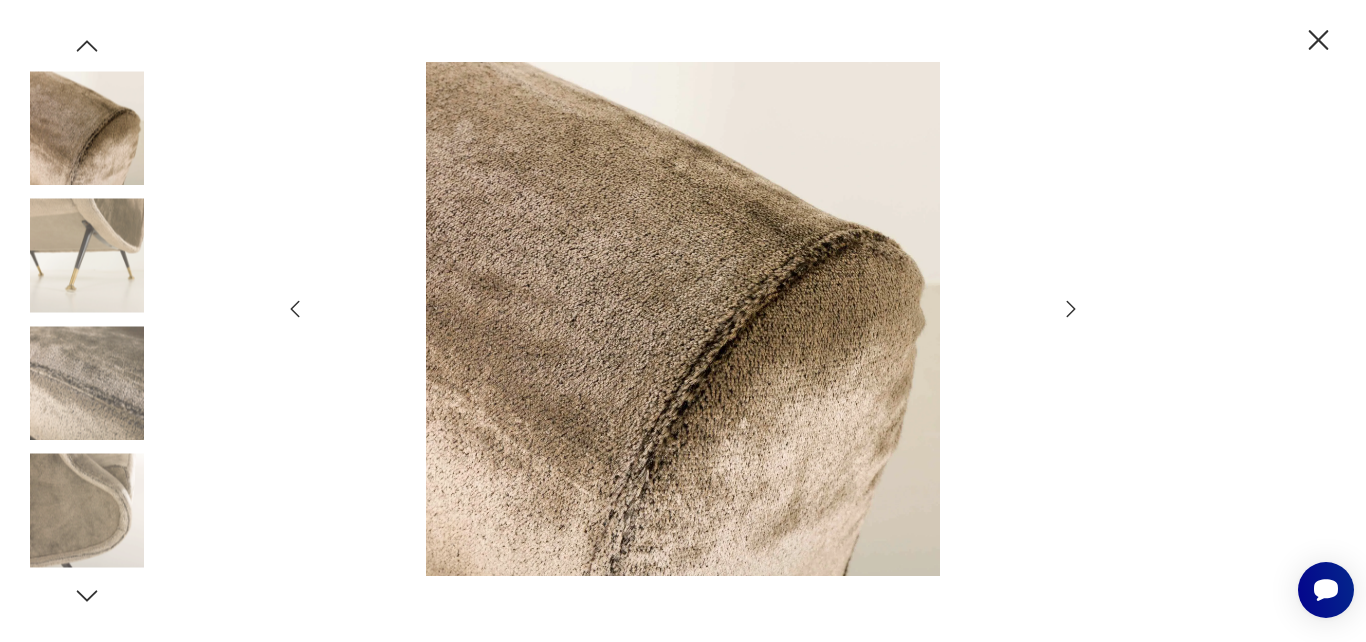 click 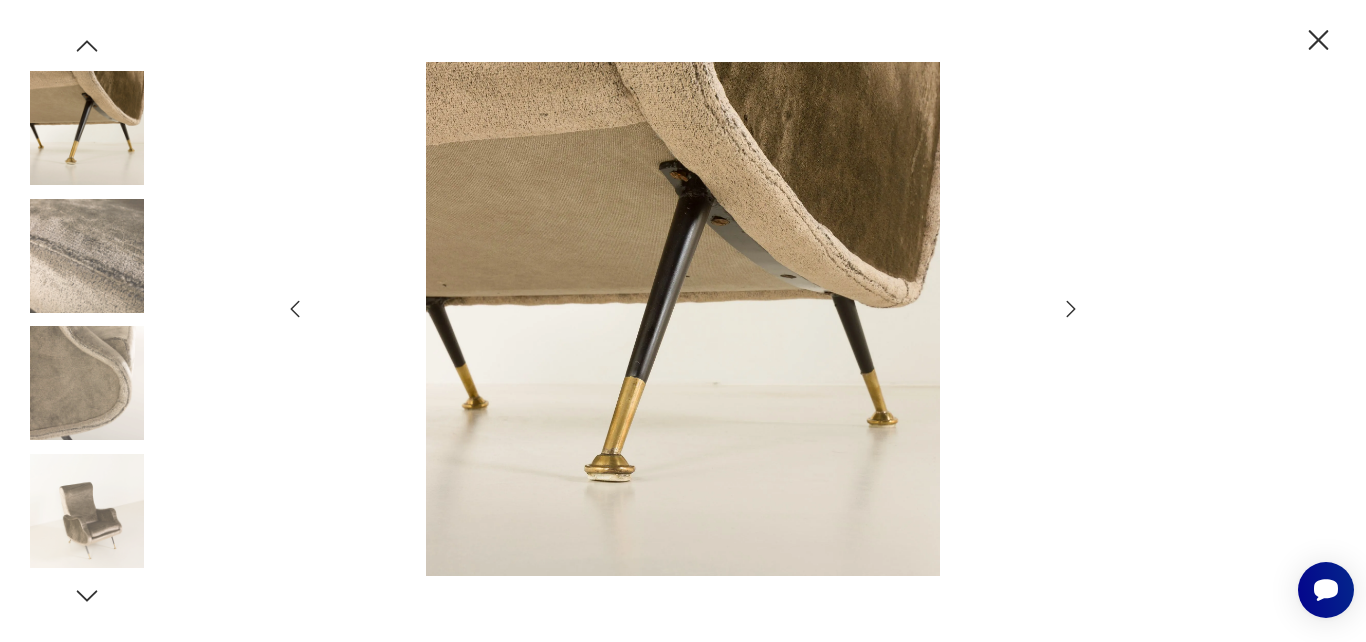 click 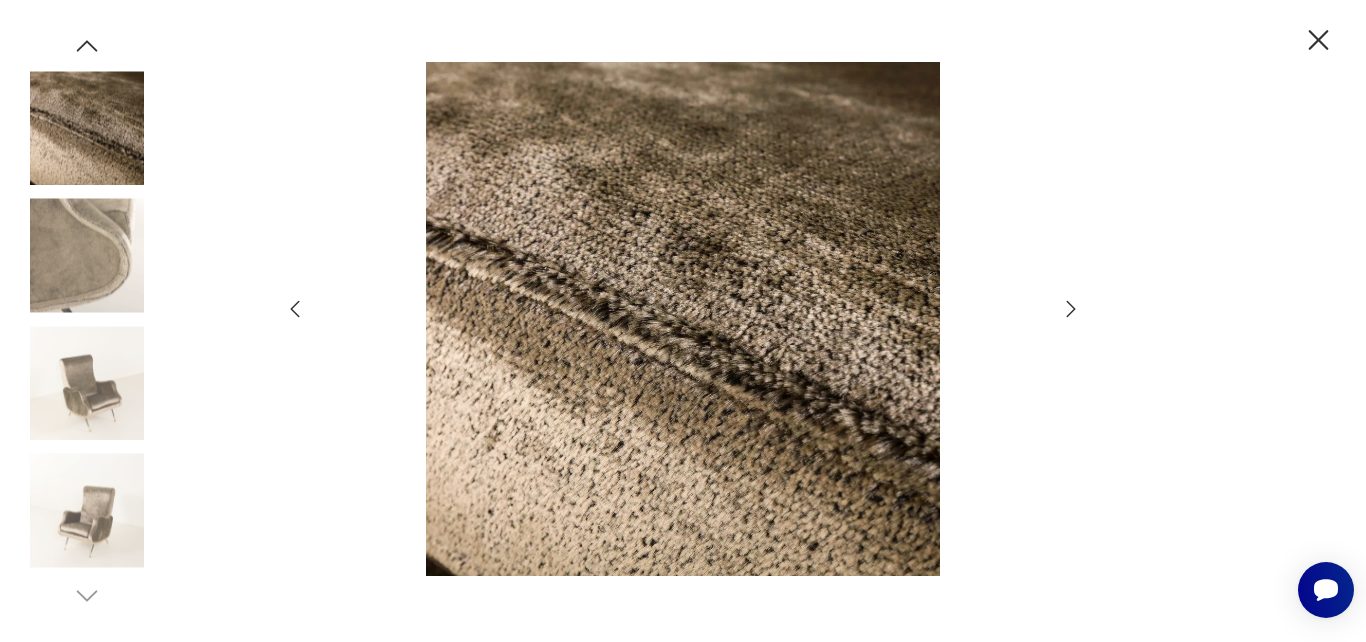 click 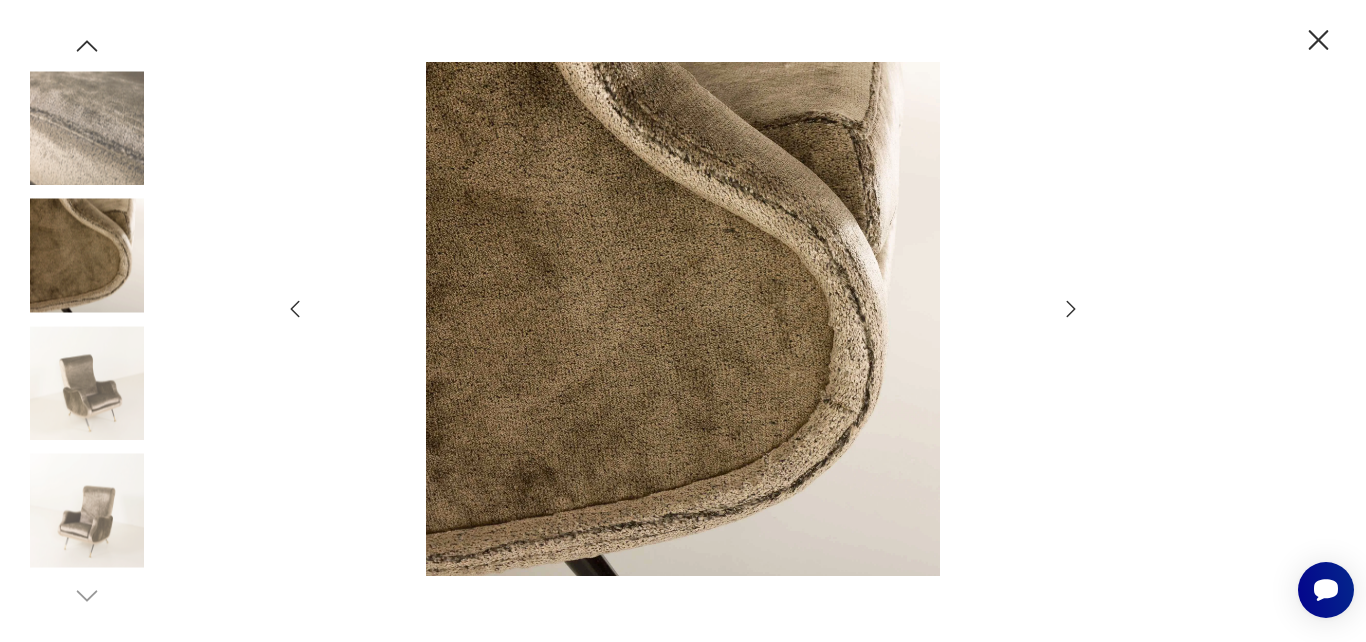 click 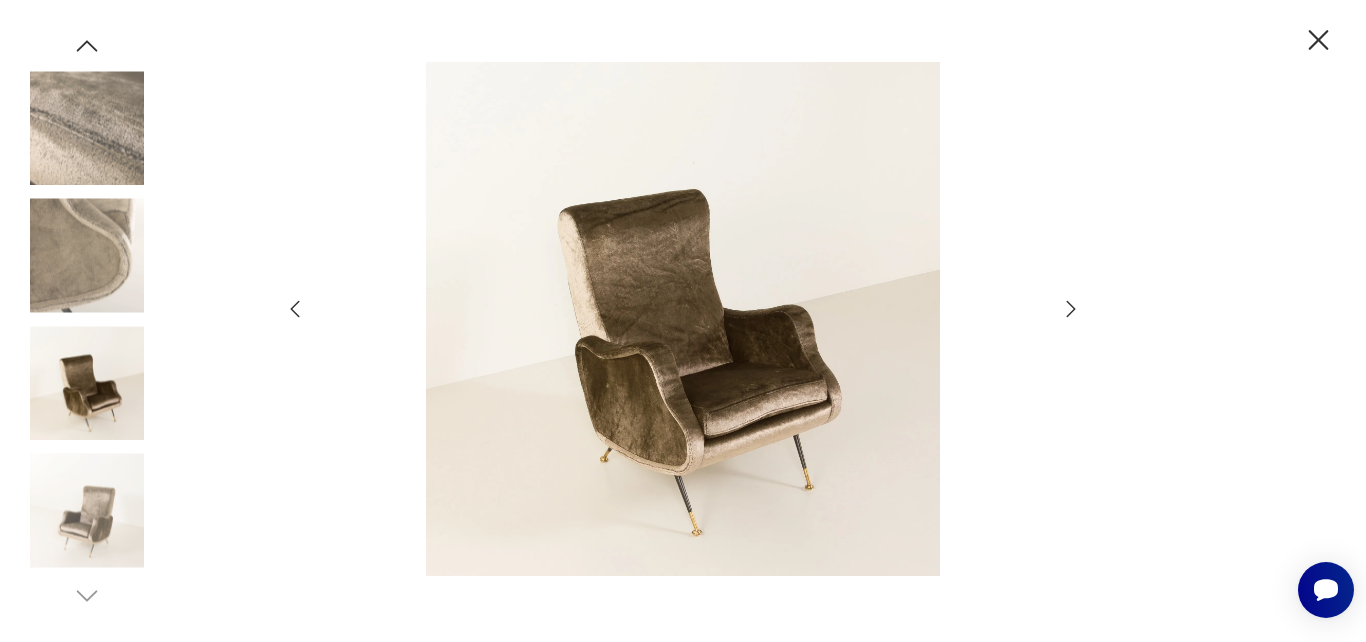 click 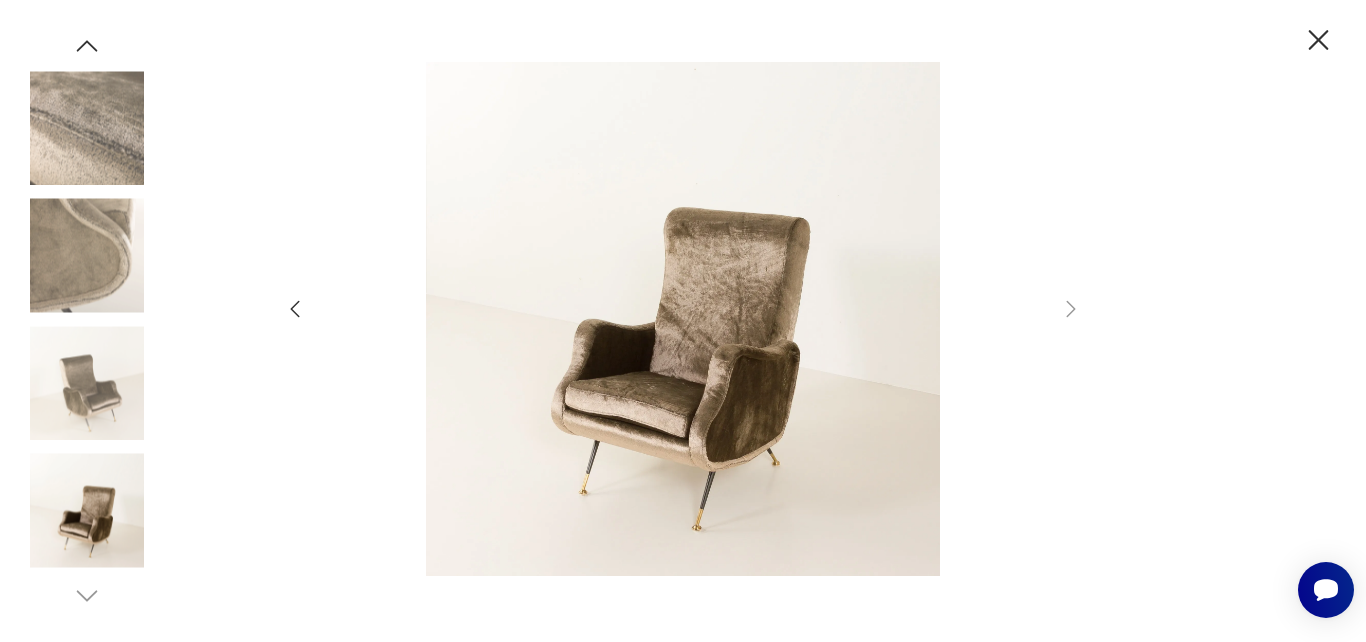 click 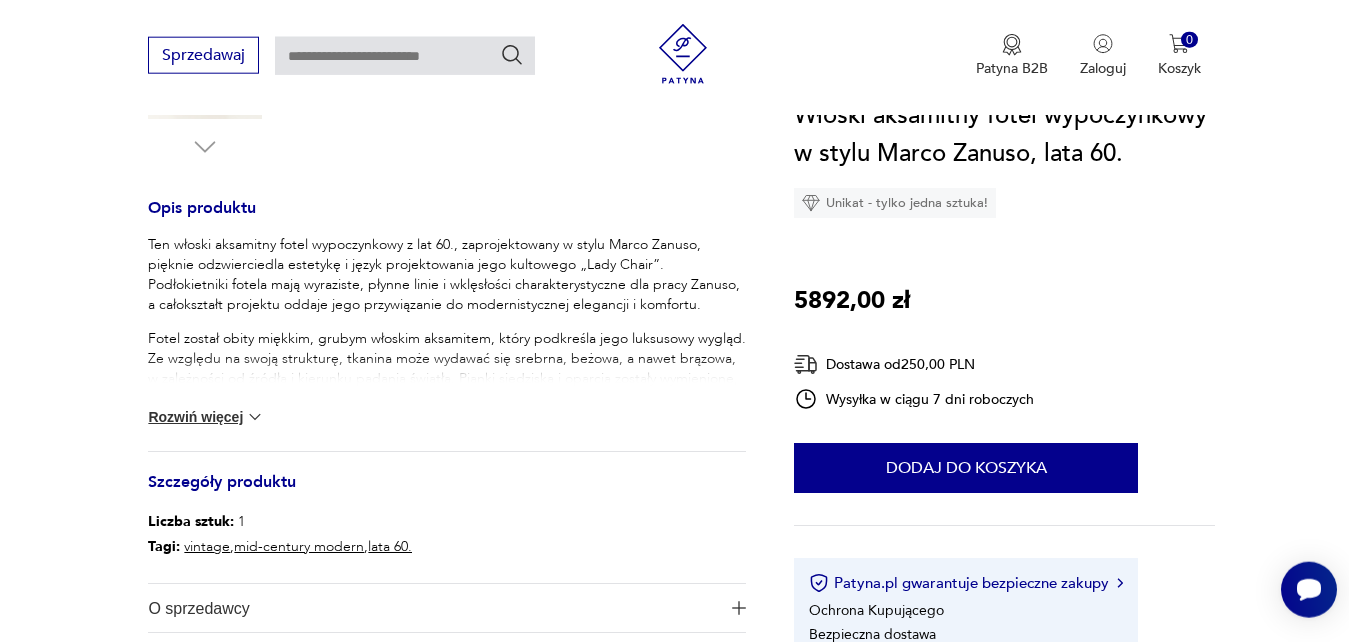 scroll, scrollTop: 799, scrollLeft: 0, axis: vertical 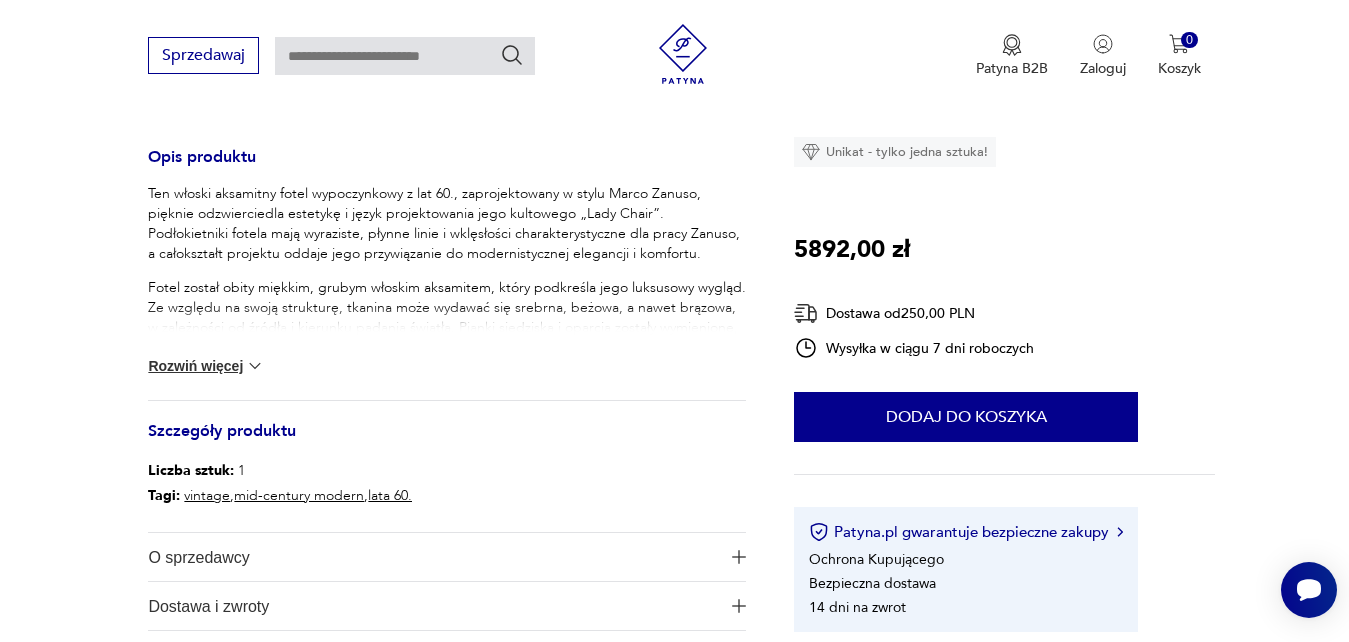 click on "Rozwiń więcej" at bounding box center [206, 366] 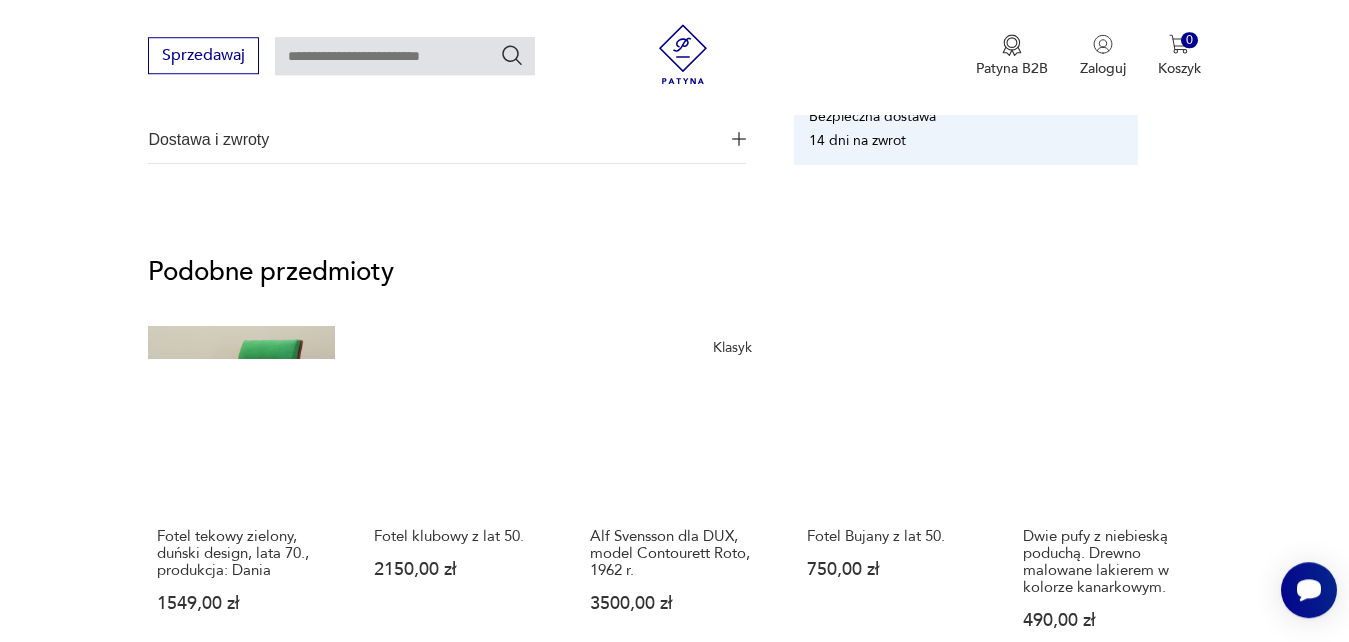 scroll, scrollTop: 1547, scrollLeft: 0, axis: vertical 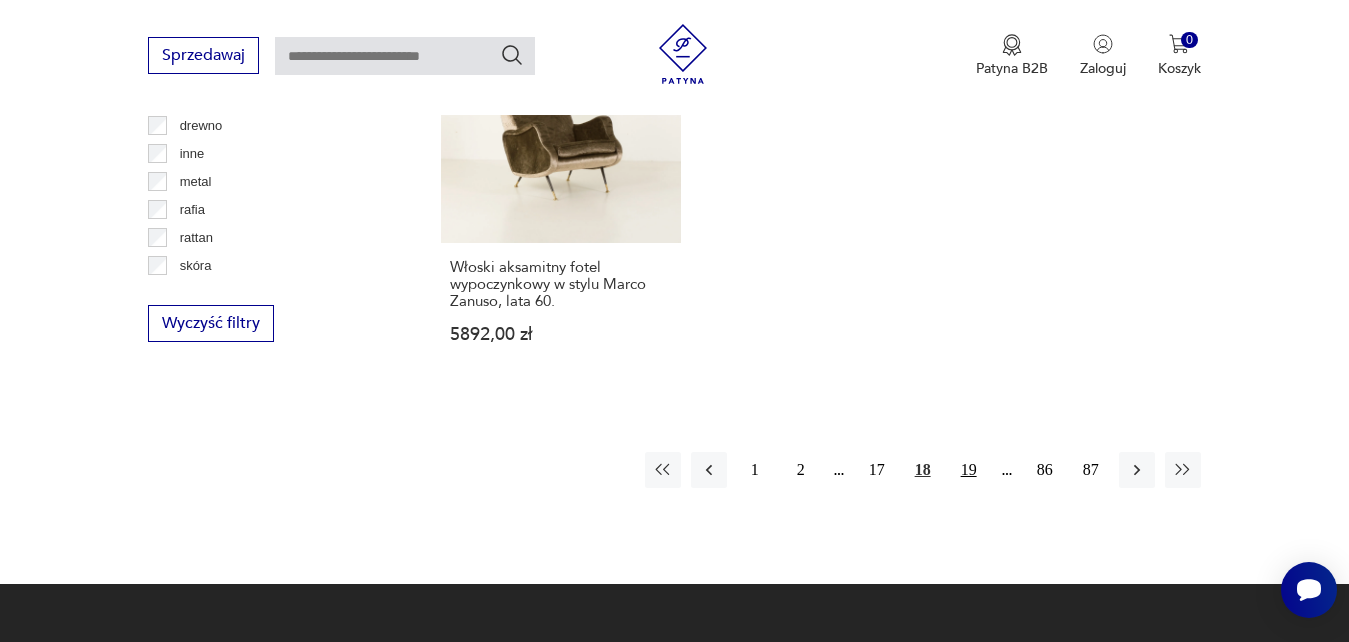 click on "19" at bounding box center (969, 470) 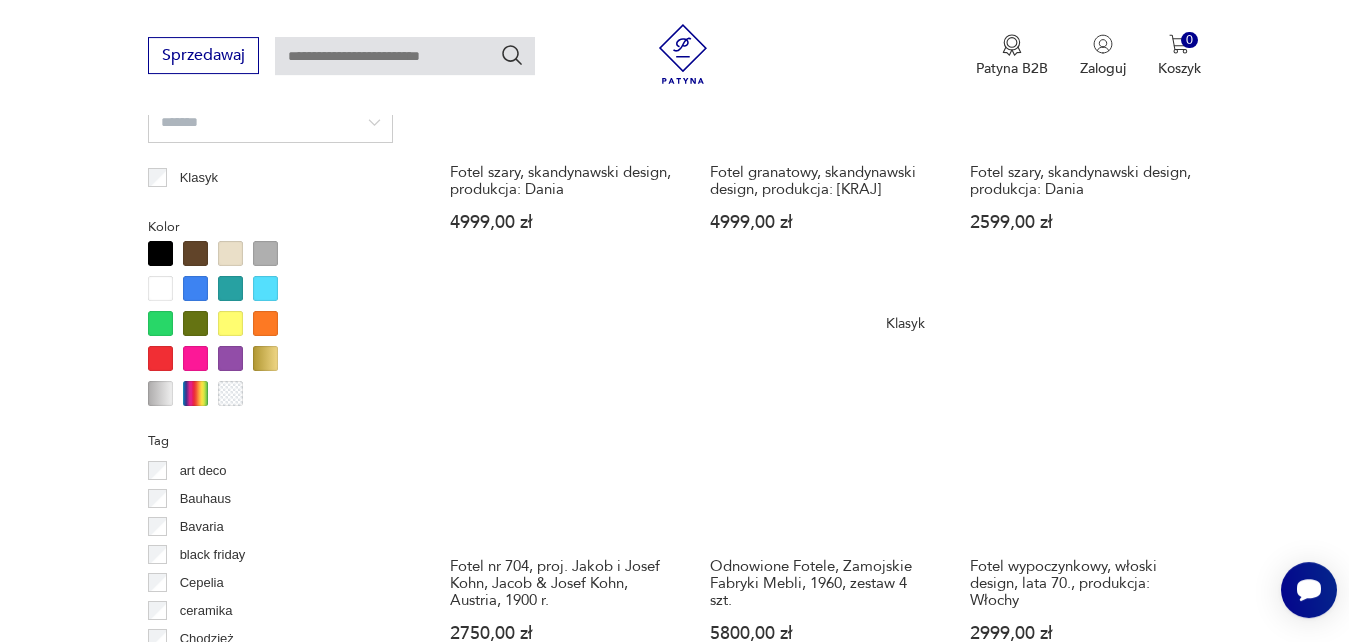 scroll, scrollTop: 1891, scrollLeft: 0, axis: vertical 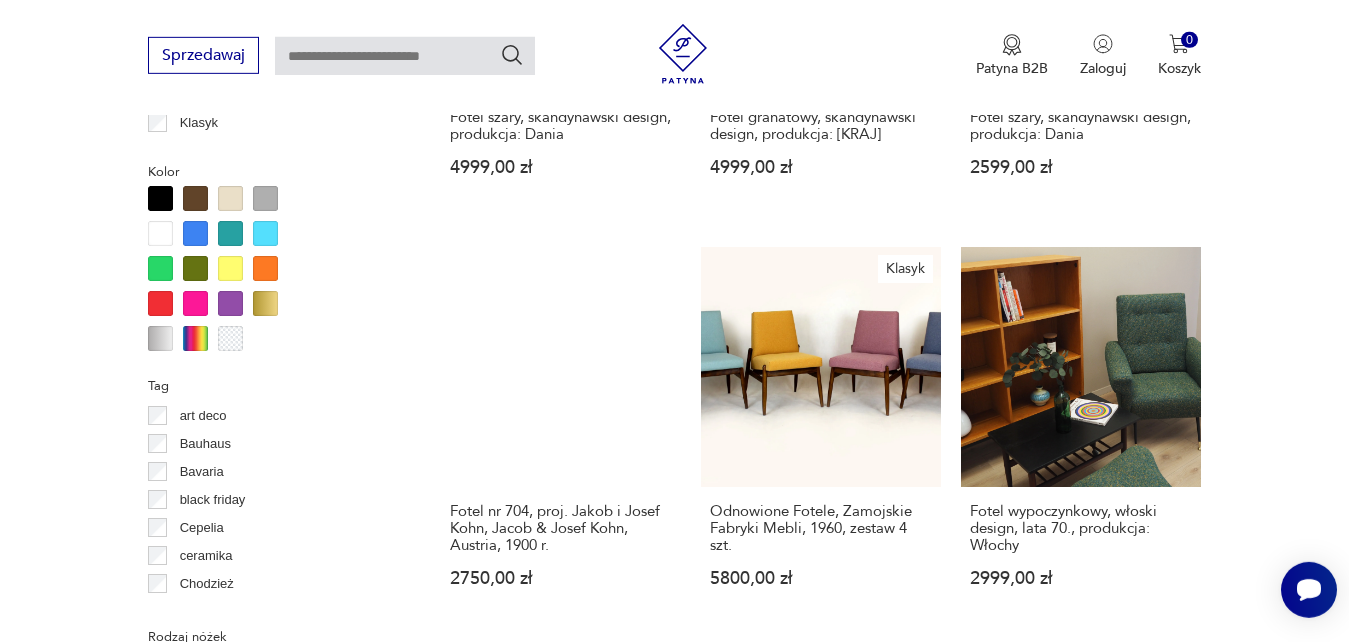 click on "Filtruj produkty Cena MIN MAX OK Promocja Datowanie OK Kraj pochodzenia Polska  ( 257 ) Dania  ( 254 ) Niemcy  ( 125 ) Szwecja  ( 64 ) Włochy  ( 55 ) Czechy  ( 51 ) Czechosłowacja  ( 36 ) Norwegia  ( 24 ) Producent Projektant Typ bujany do czytania inny klubowy ogrodowy pufa rozkładany Stan przedmiotu Klasyk Kolor Tag art deco Bauhaus Bavaria black friday Cepelia ceramika Chodzież Ćmielów Rodzaj nóżek inne obrotowe proste płozy zwężane Liczba sztuk 1 2 3 4 powyżej 4 Podłokietniki Regulacja Tworzywo chrom drewno inne metal rafia rattan skóra tkanina tworzywo sztuczne wiklina Wyczyść filtry Znaleziono  1391   produktów Filtruj Sortuj według daty dodania Sortuj według daty dodania Sale Fotel klubowy „LIDO”, projekt Tomasz Augustyniak, COM40, Polska, 2002 1600,00 zł 2000,00 zł Fotel szary, włoski design, lata 70., produkcja: Włochy 1899,00 zł Fotel szary, włoski design, lata 70., produkcja: Włochy 3299,00 zł Fotel wypoczynkowy, włoski design, lata 80., produkcja: Włochy Klasyk" at bounding box center [674, 287] 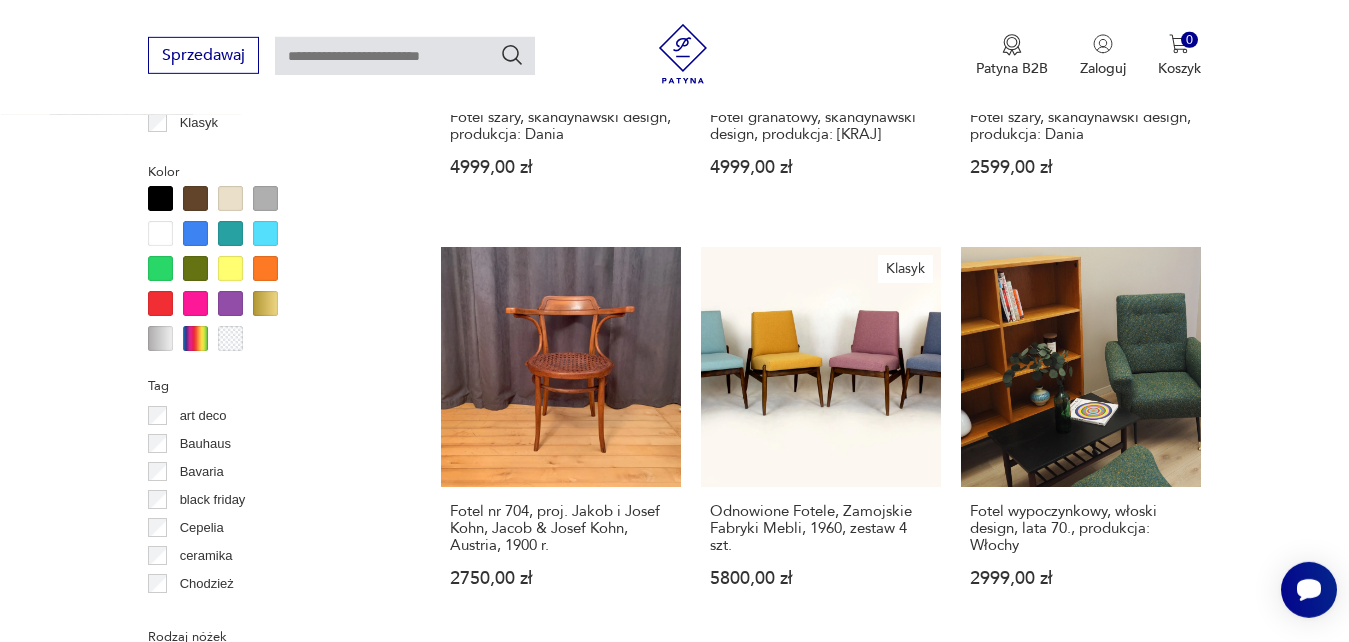 click on "Filtruj produkty Cena MIN MAX OK Promocja Datowanie OK Kraj pochodzenia Polska  ( 257 ) Dania  ( 254 ) Niemcy  ( 125 ) Szwecja  ( 64 ) Włochy  ( 55 ) Czechy  ( 51 ) Czechosłowacja  ( 36 ) Norwegia  ( 24 ) Producent Projektant Typ bujany do czytania inny klubowy ogrodowy pufa rozkładany Stan przedmiotu Klasyk Kolor Tag art deco Bauhaus Bavaria black friday Cepelia ceramika Chodzież Ćmielów Rodzaj nóżek inne obrotowe proste płozy zwężane Liczba sztuk 1 2 3 4 powyżej 4 Podłokietniki Regulacja Tworzywo chrom drewno inne metal rafia rattan skóra tkanina tworzywo sztuczne wiklina Wyczyść filtry Znaleziono  1391   produktów Filtruj Sortuj według daty dodania Sortuj według daty dodania Sale Fotel klubowy „LIDO”, projekt Tomasz Augustyniak, COM40, Polska, 2002 1600,00 zł 2000,00 zł Fotel szary, włoski design, lata 70., produkcja: Włochy 1899,00 zł Fotel szary, włoski design, lata 70., produkcja: Włochy 3299,00 zł Fotel wypoczynkowy, włoski design, lata 80., produkcja: Włochy Klasyk" at bounding box center (674, 287) 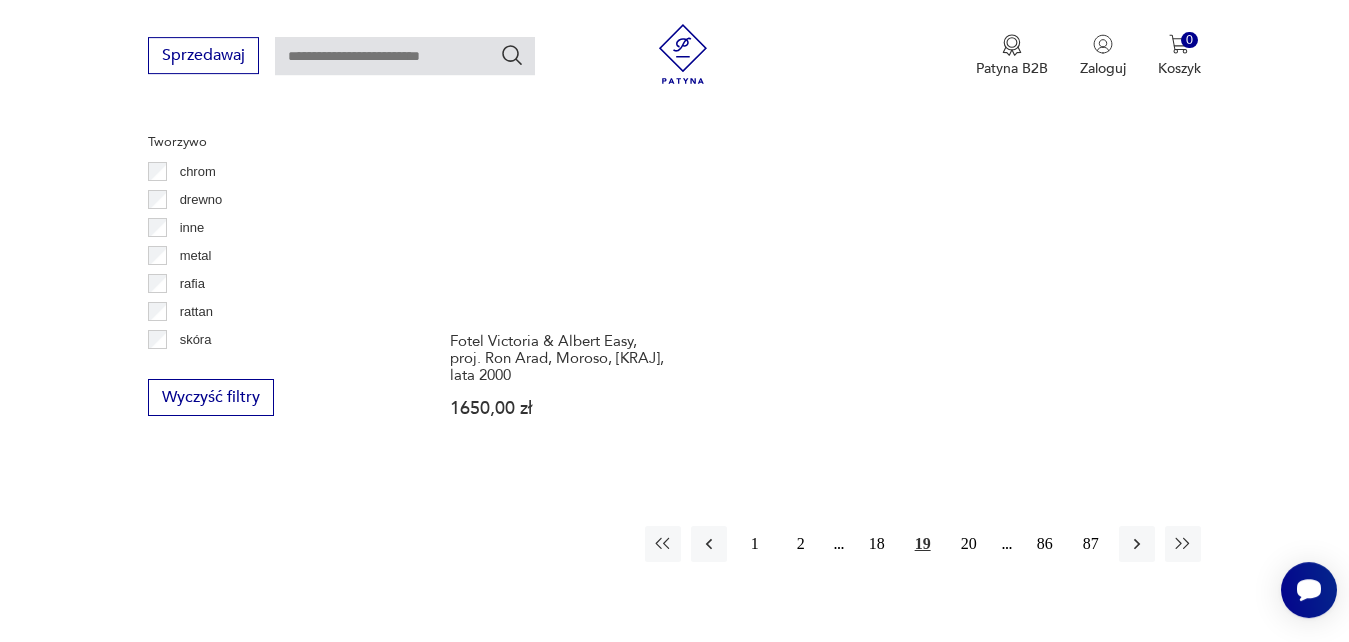 scroll, scrollTop: 2877, scrollLeft: 0, axis: vertical 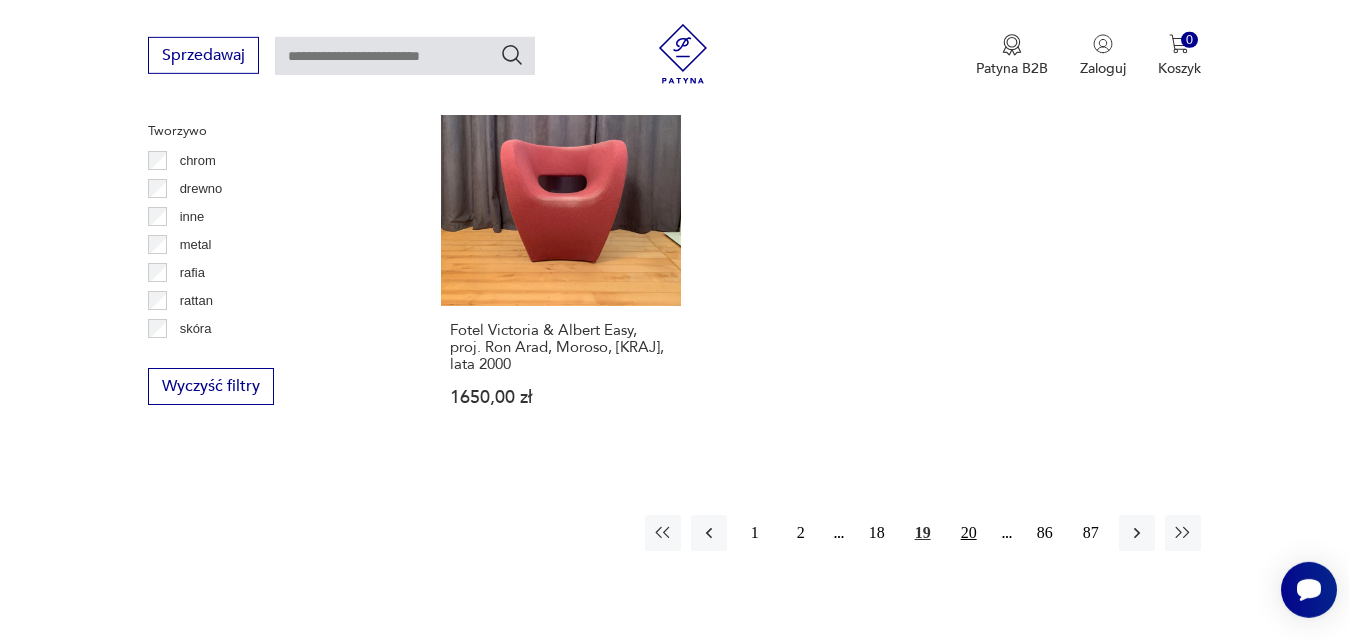 click on "20" at bounding box center (969, 533) 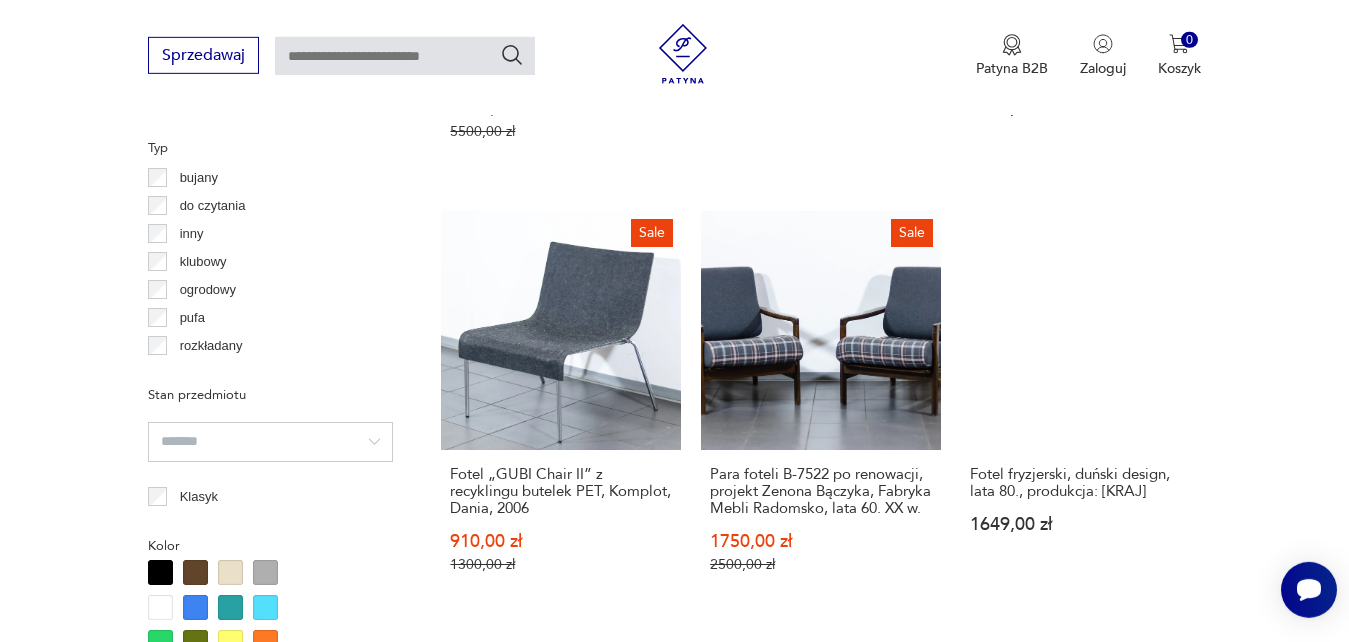 scroll, scrollTop: 2010, scrollLeft: 0, axis: vertical 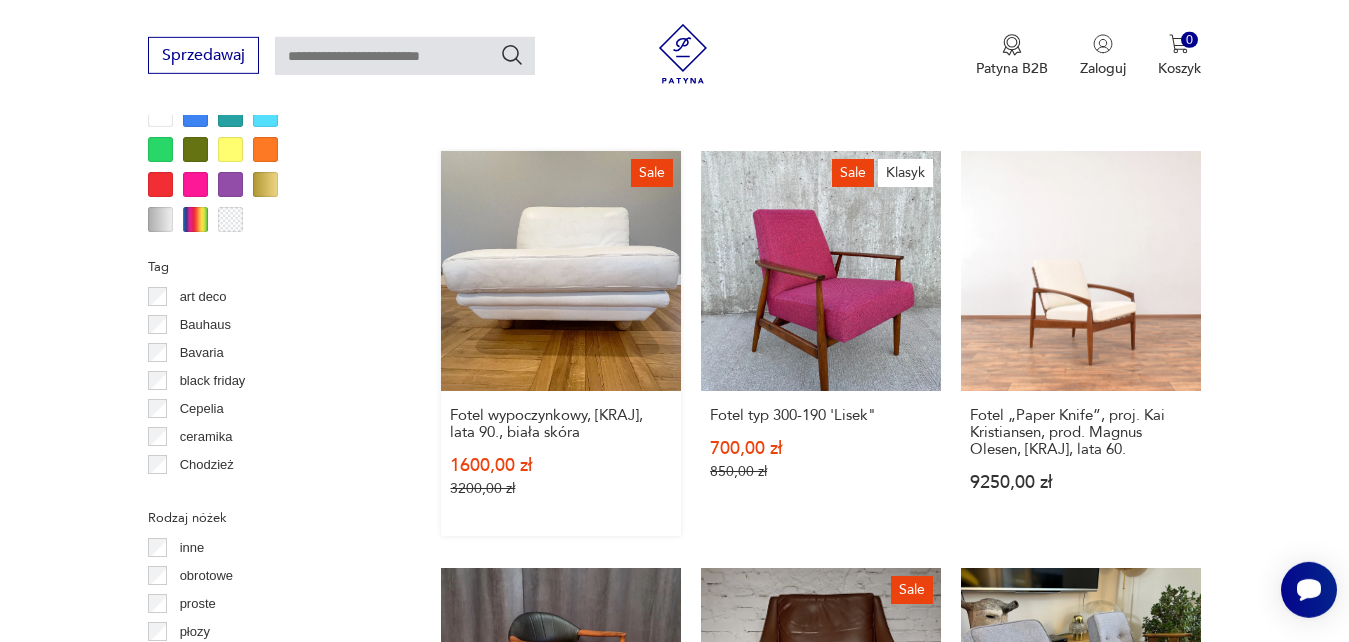 click on "Sale Fotel wypoczynkowy, Włochy, lata 90., biała skóra 1600,00 zł 3200,00 zł" at bounding box center [561, 343] 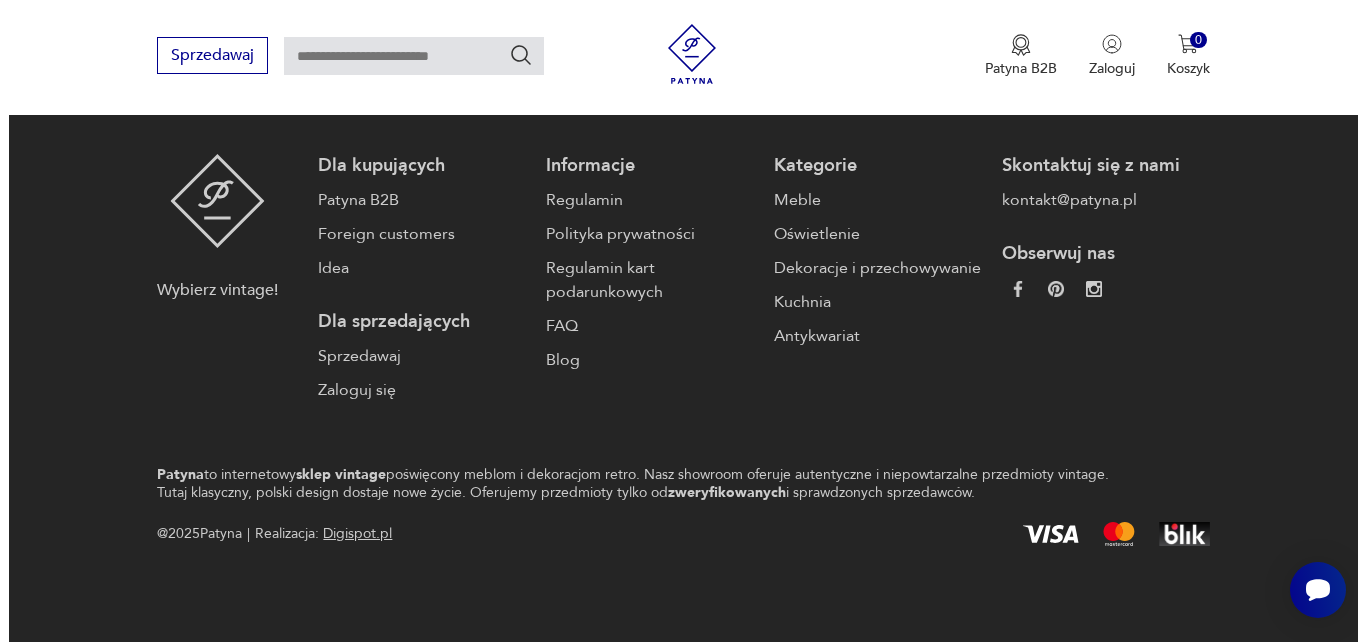 scroll, scrollTop: 0, scrollLeft: 0, axis: both 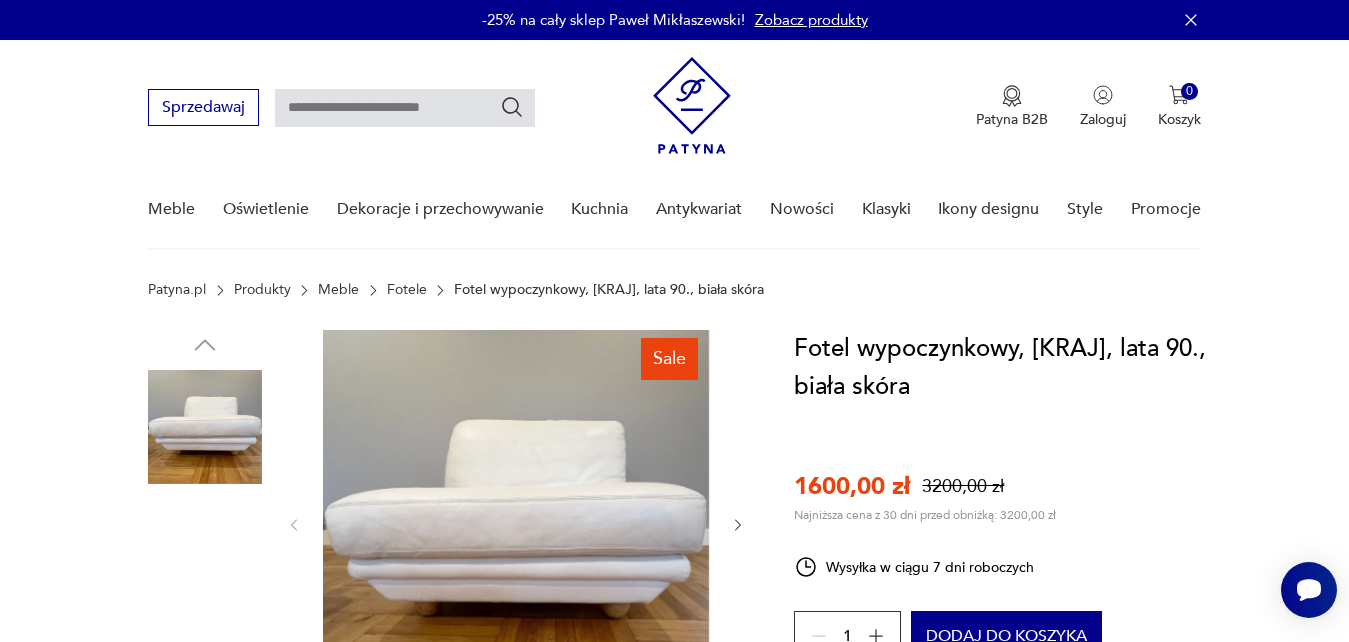 click at bounding box center (516, 523) 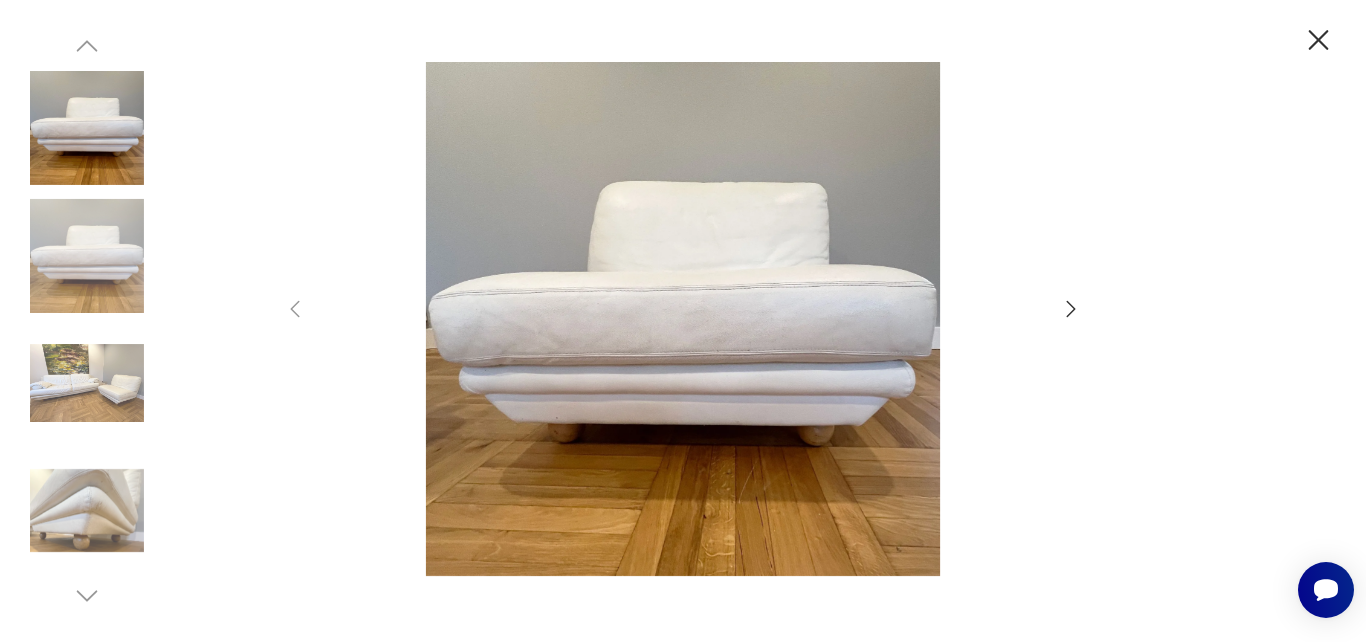 click at bounding box center (683, 321) 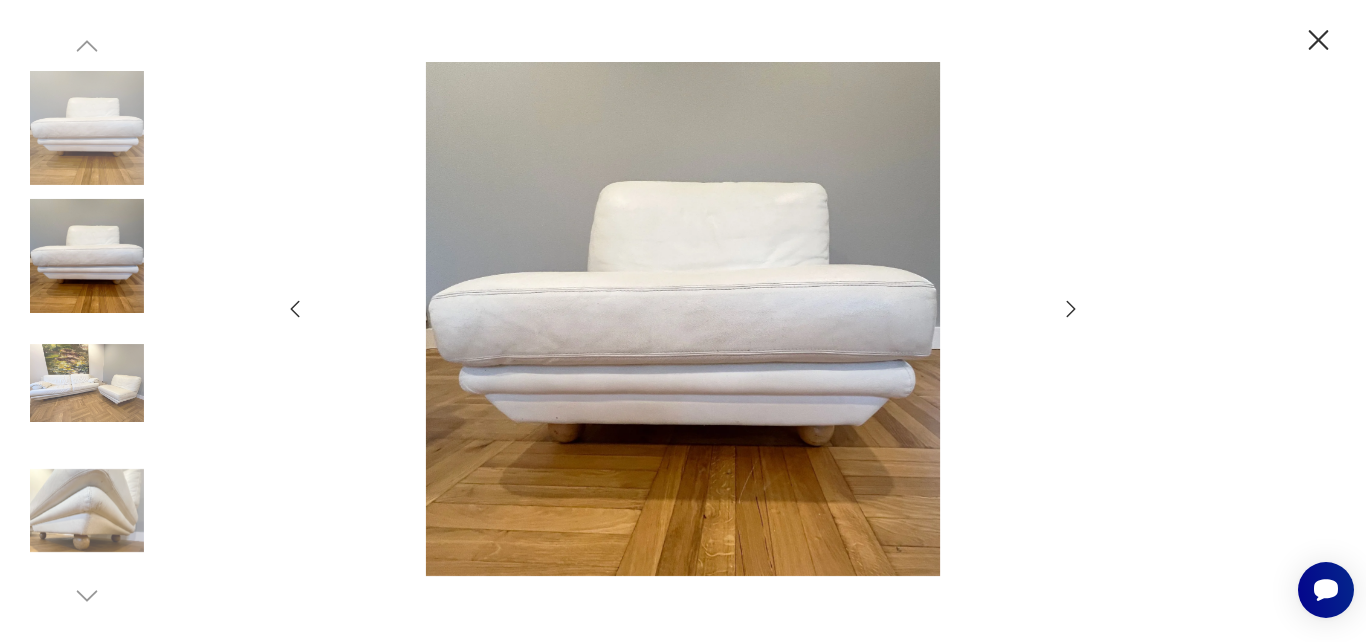 click 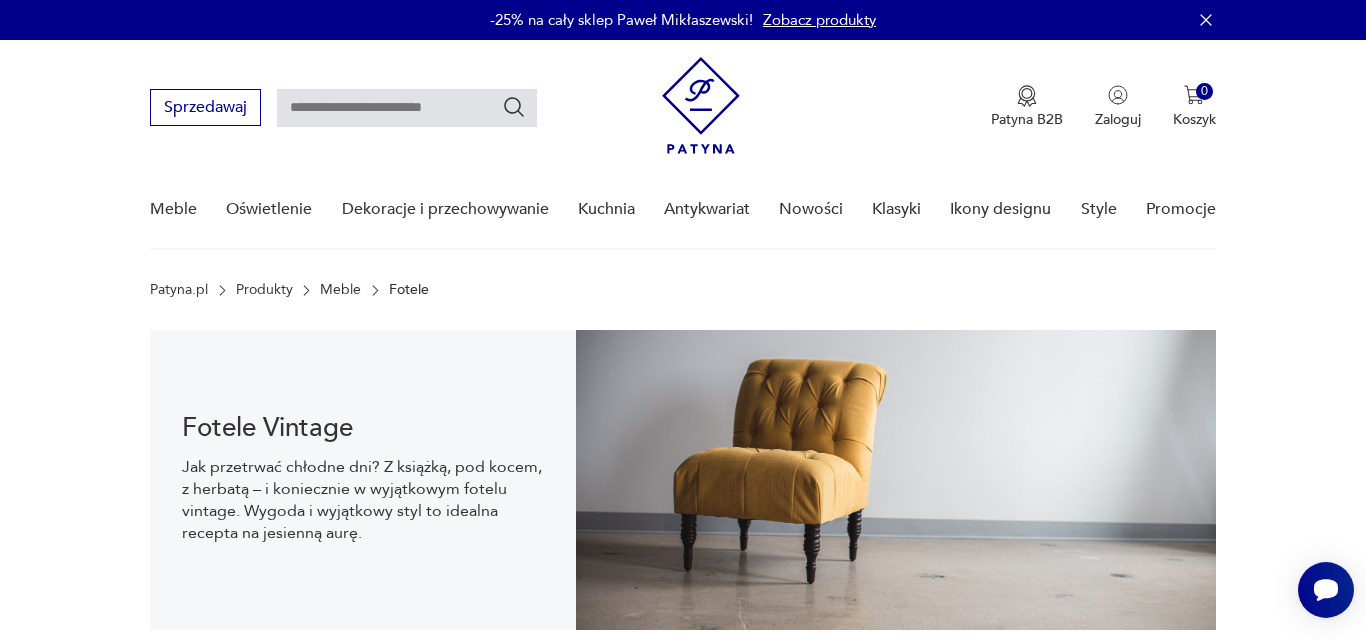 scroll, scrollTop: 1712, scrollLeft: 0, axis: vertical 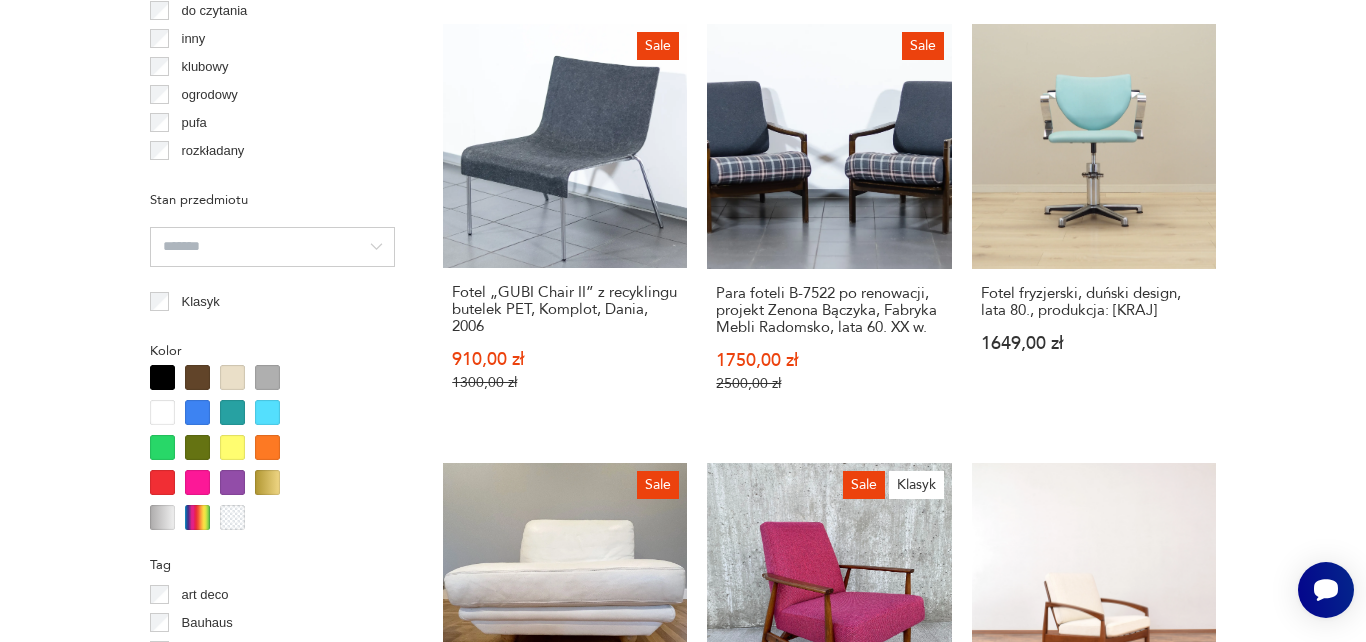 click on "Filtruj produkty Cena MIN MAX OK Promocja Datowanie OK Kraj pochodzenia Polska  ( 257 ) Dania  ( 254 ) Niemcy  ( 125 ) Szwecja  ( 64 ) Włochy  ( 55 ) Czechy  ( 51 ) Czechosłowacja  ( 36 ) Norwegia  ( 24 ) Producent Projektant Typ bujany do czytania inny klubowy ogrodowy pufa rozkładany Stan przedmiotu Klasyk Kolor Tag art deco Bauhaus Bavaria black friday Cepelia ceramika Chodzież Ćmielów Rodzaj nóżek inne obrotowe proste płozy zwężane Liczba sztuk 1 2 3 4 powyżej 4 Podłokietniki Regulacja Tworzywo chrom drewno inne metal rafia rattan skóra tkanina tworzywo sztuczne wiklina Wyczyść filtry Znaleziono  1391   produktów Filtruj Sortuj według daty dodania Sortuj według daty dodania Siodłowy mobilny fotel typ Expert, Salli Sit Happy, Finlandia 1750,00 zł Fotel Let, proj. Sebastian Herkner, Fritz Hansen, Dania 5990,00 zł Fotel Fred, proj. Jaime Hayon, Fritz Hansen, Dania 6990,00 zł Sale Klasyk Zestaw klubowych skórzanych foteli Bond, projekt Tomasz Augustyniak dla COM40, 1999 4150,00 zł" at bounding box center [683, 485] 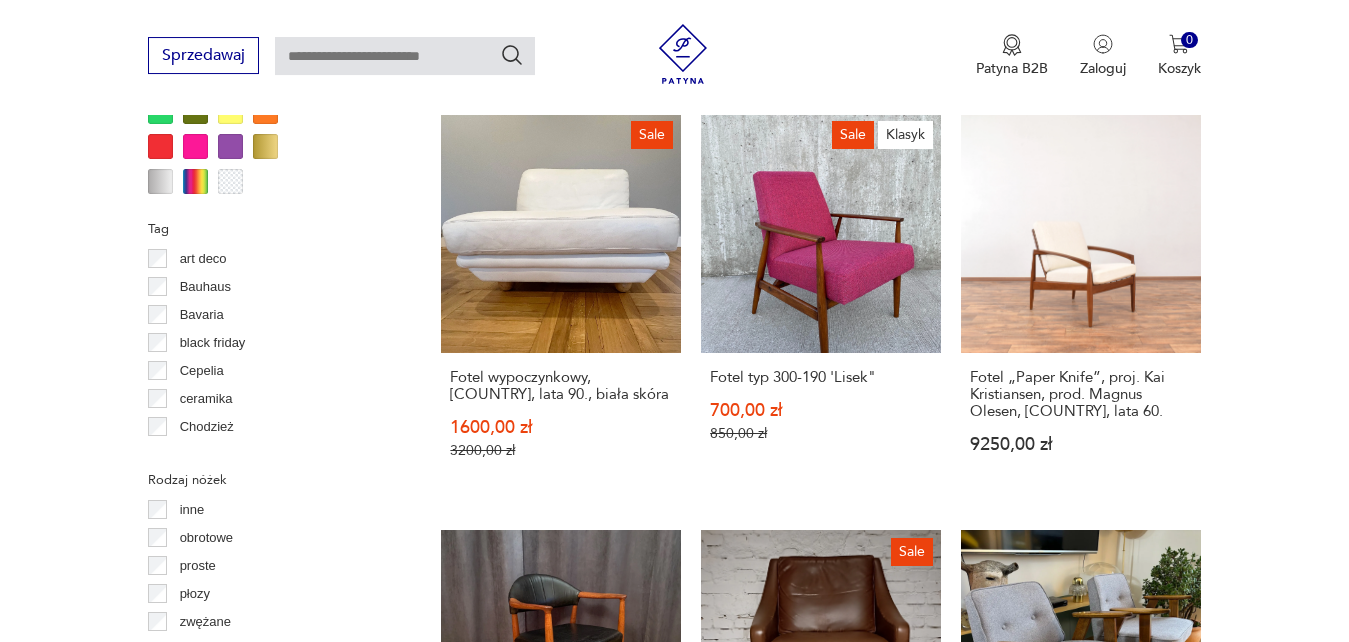 scroll, scrollTop: 0, scrollLeft: 0, axis: both 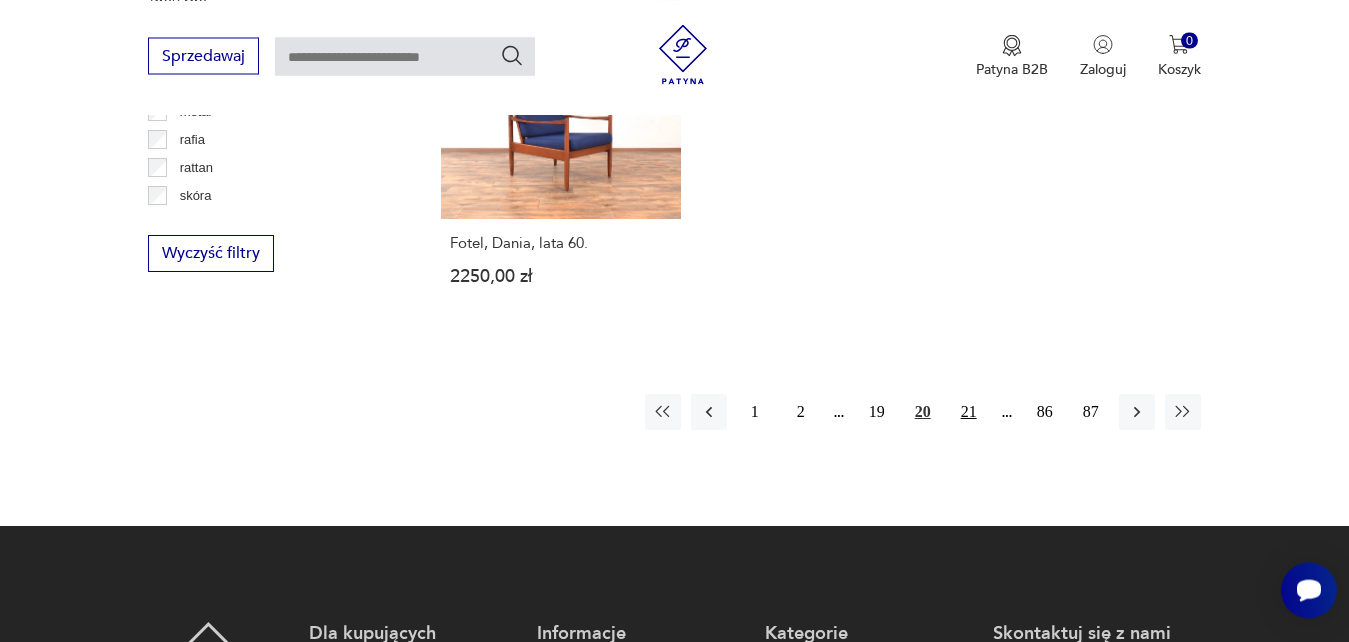 click on "21" at bounding box center (969, 412) 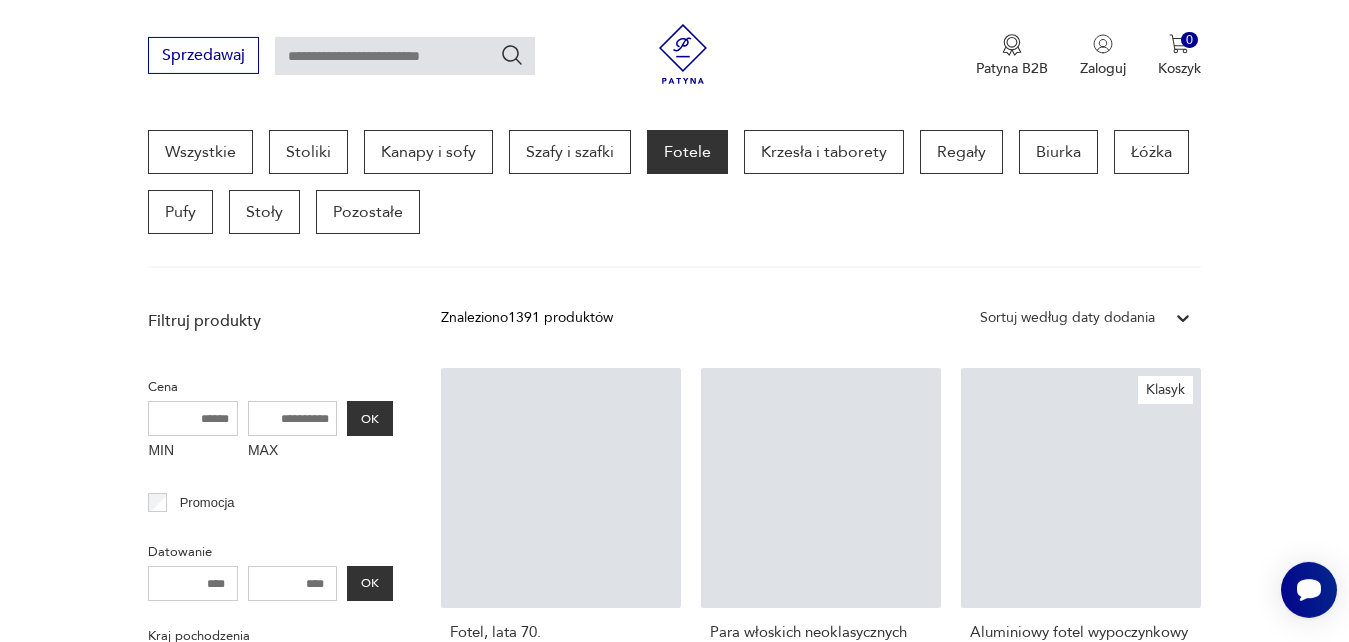 scroll, scrollTop: 531, scrollLeft: 0, axis: vertical 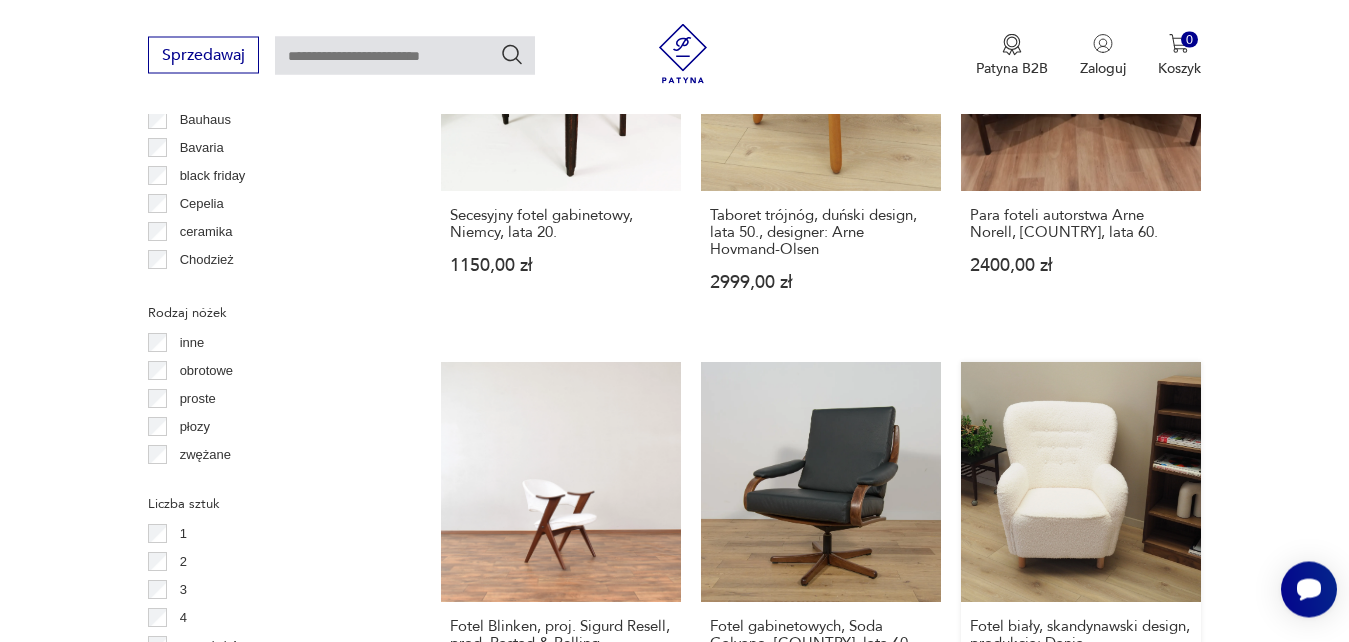 click on "Fotel biały, skandynawski design, produkcja: [COUNTRY] 2499,00 zł" at bounding box center [1081, 552] 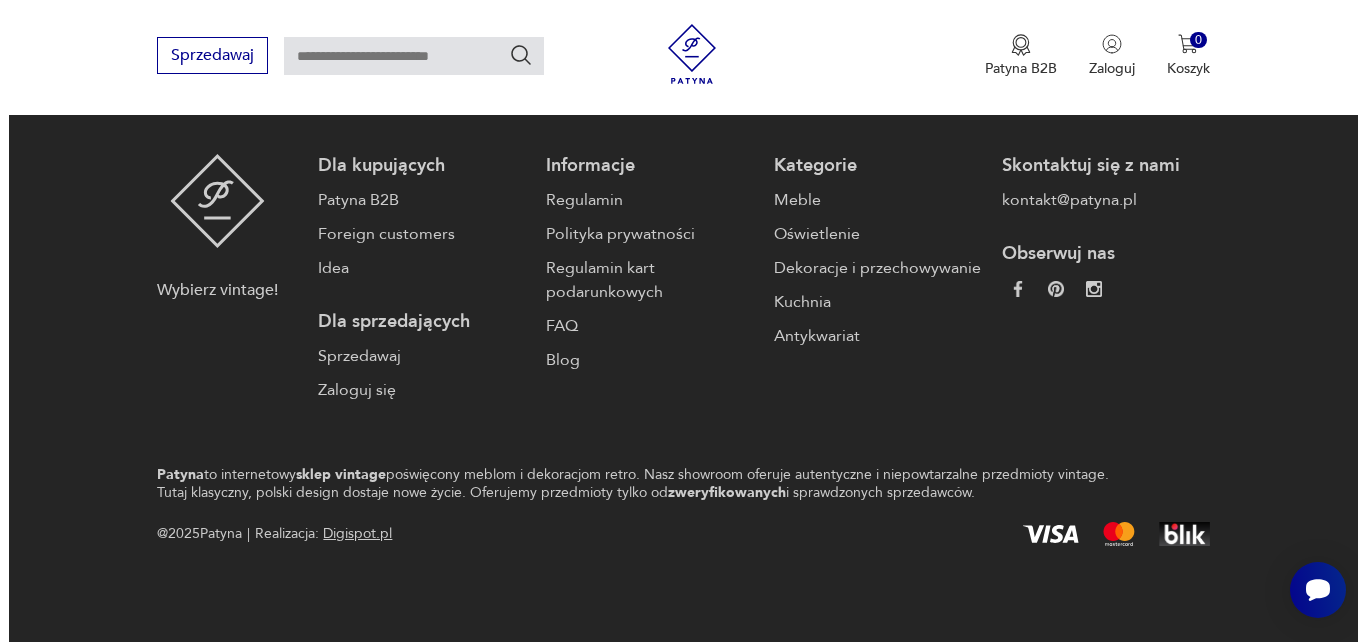 scroll, scrollTop: 0, scrollLeft: 0, axis: both 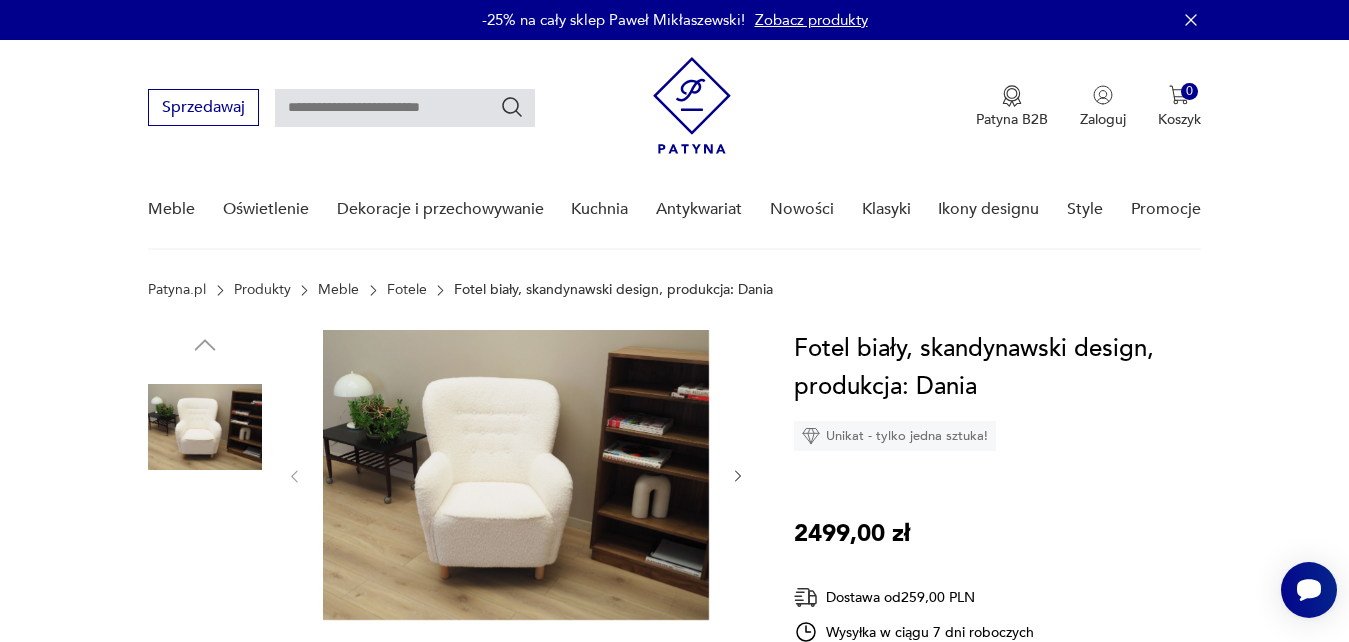 click at bounding box center [516, 475] 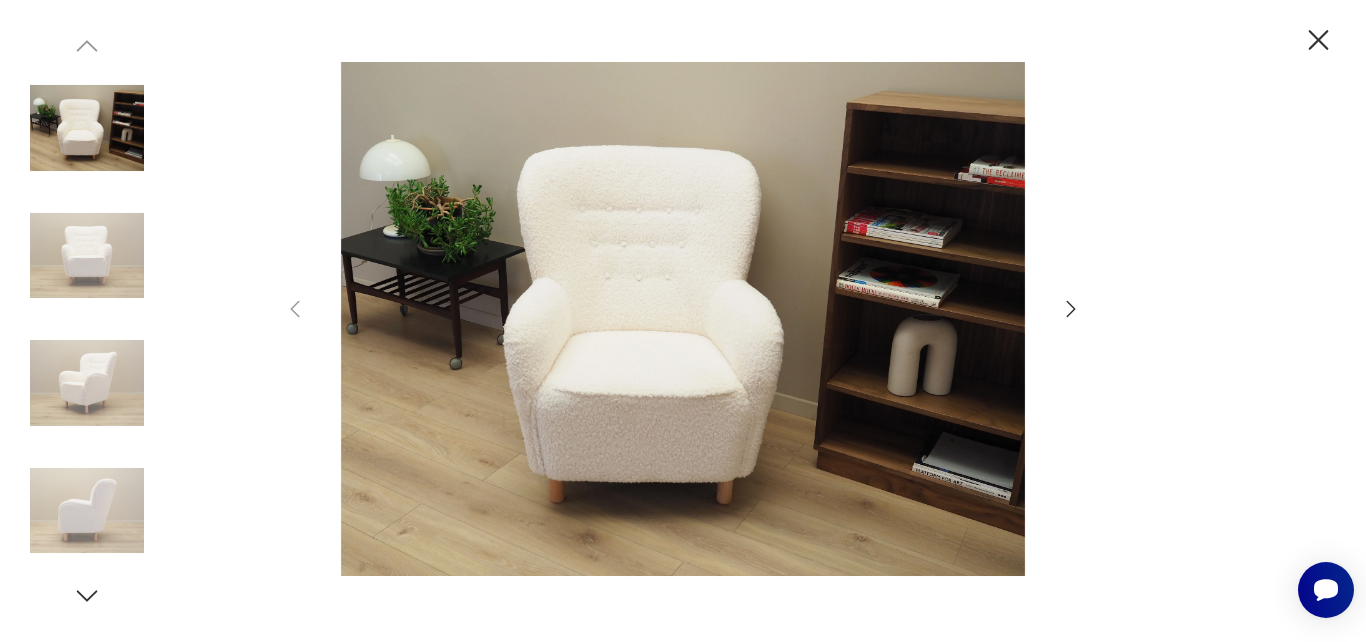 click 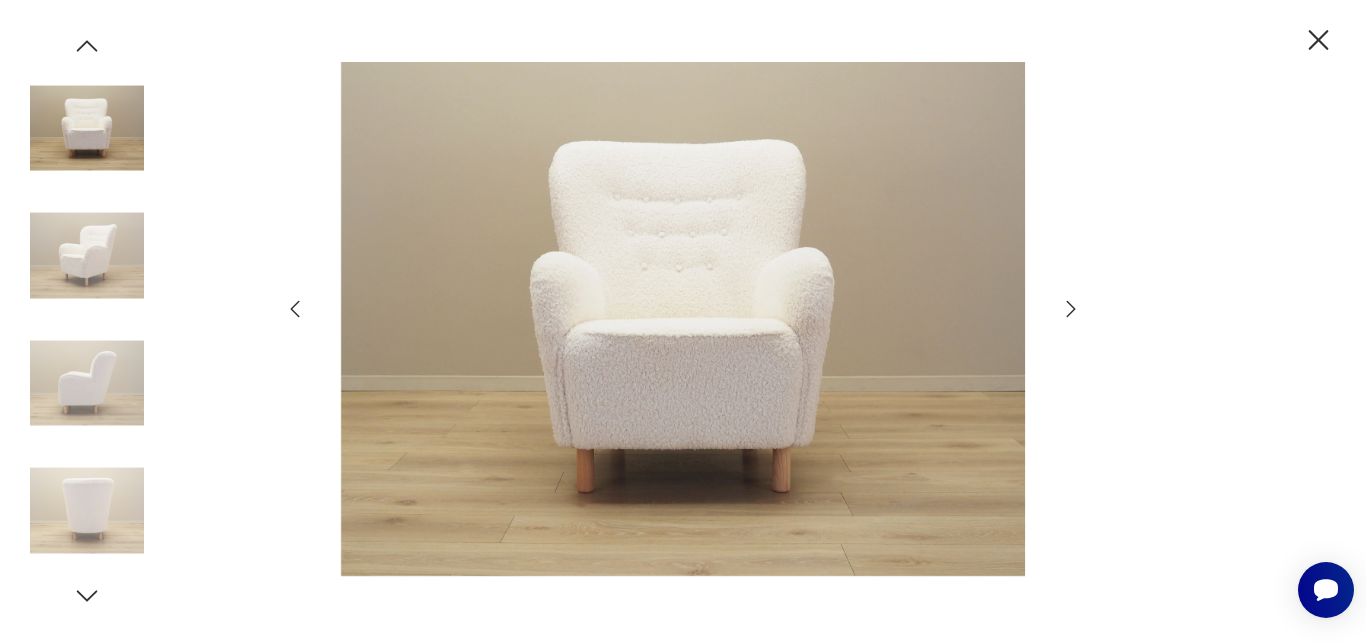 click 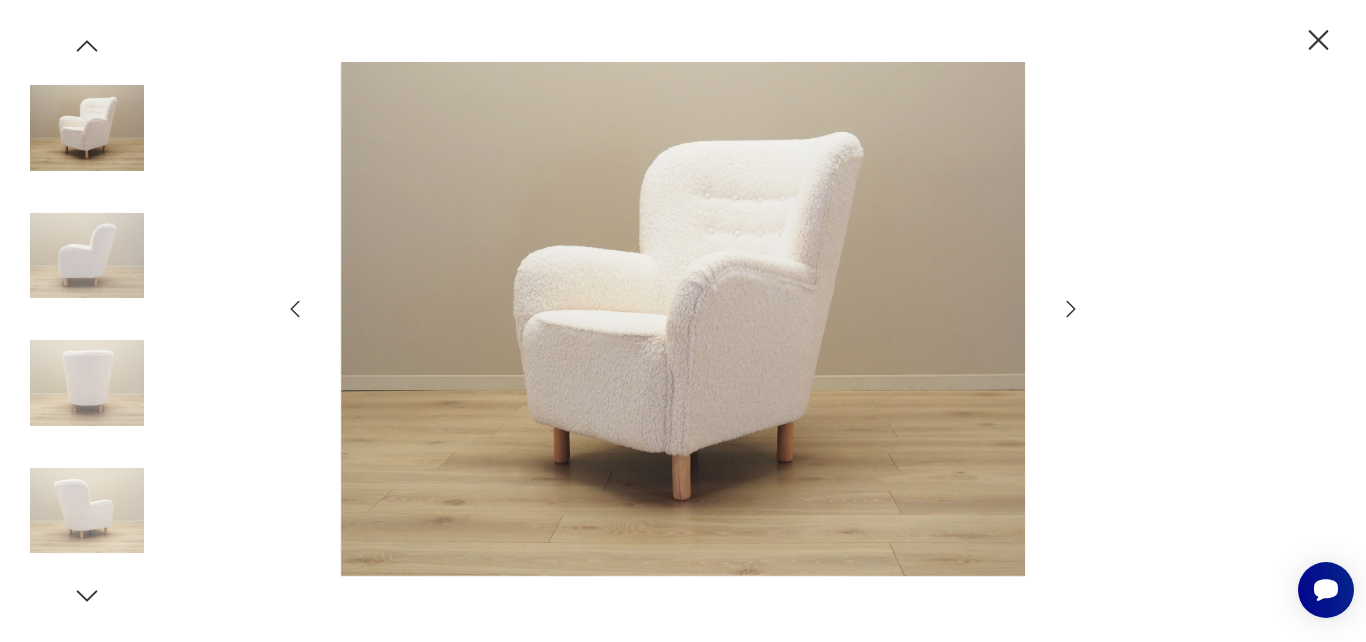 click 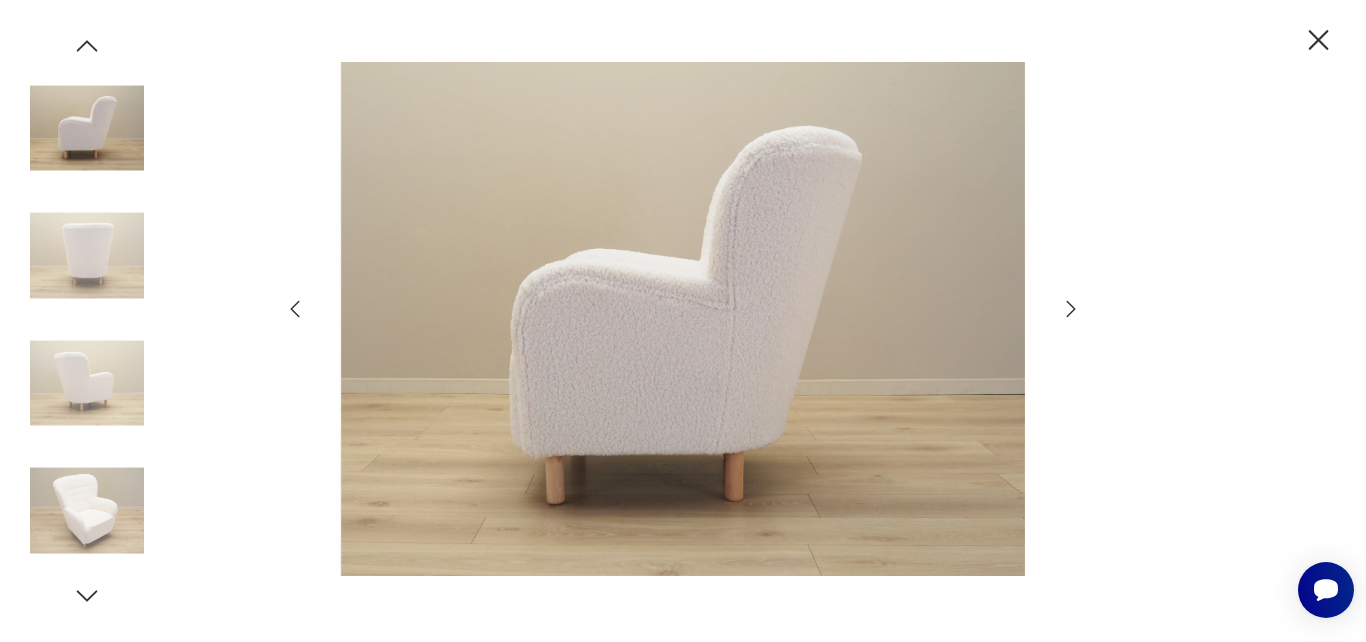 click 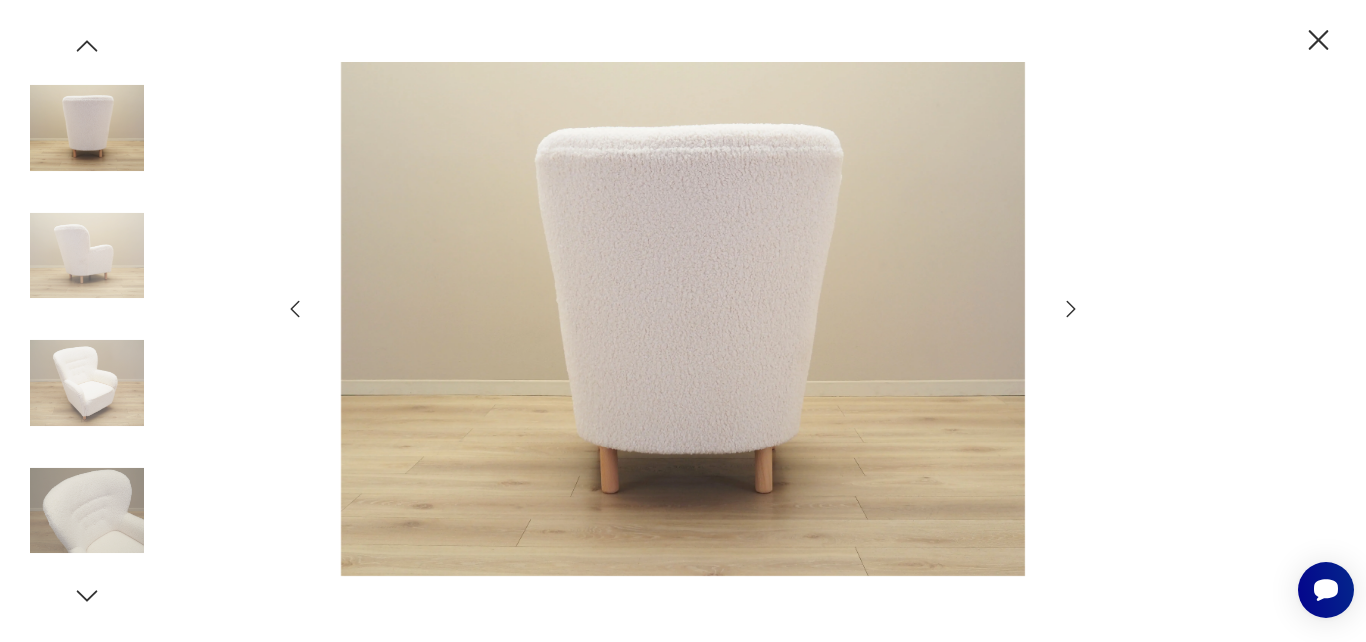 click 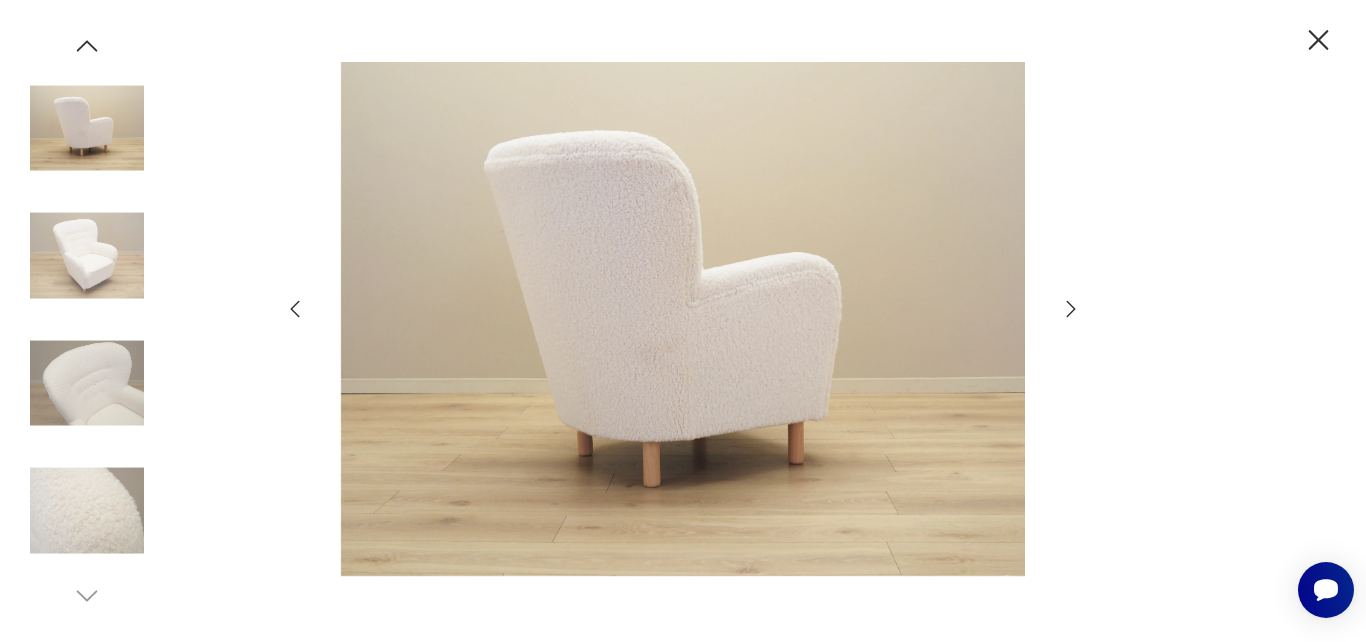 click 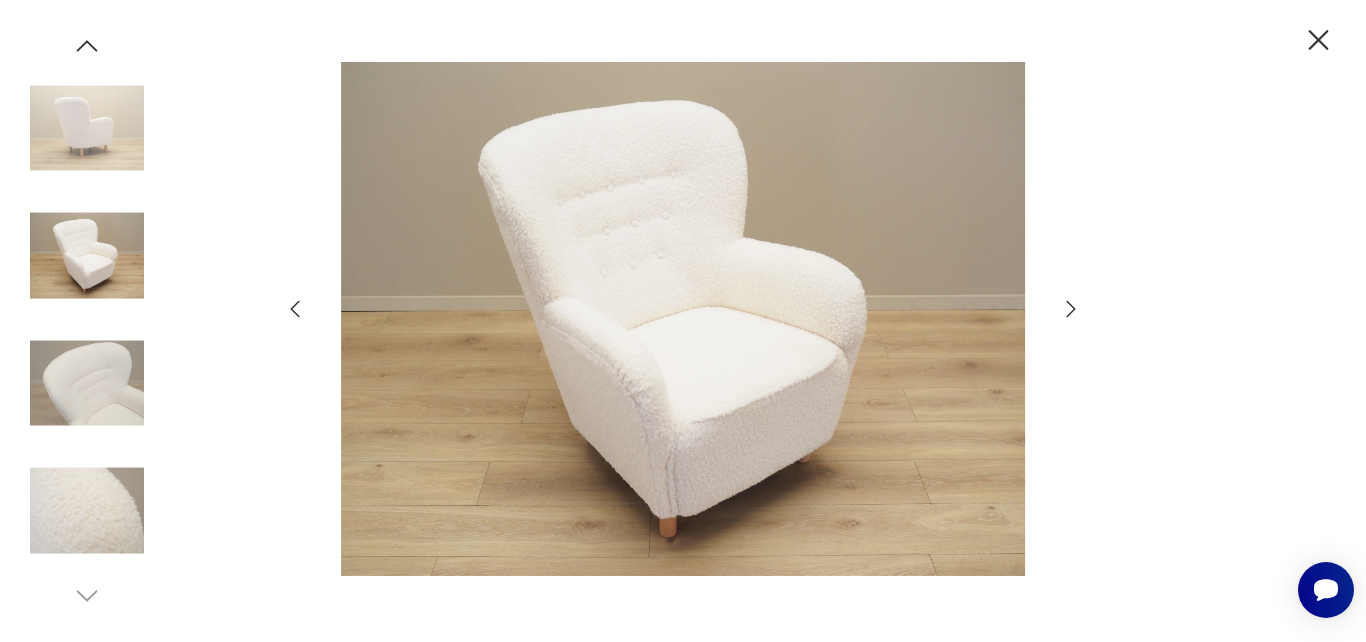 click 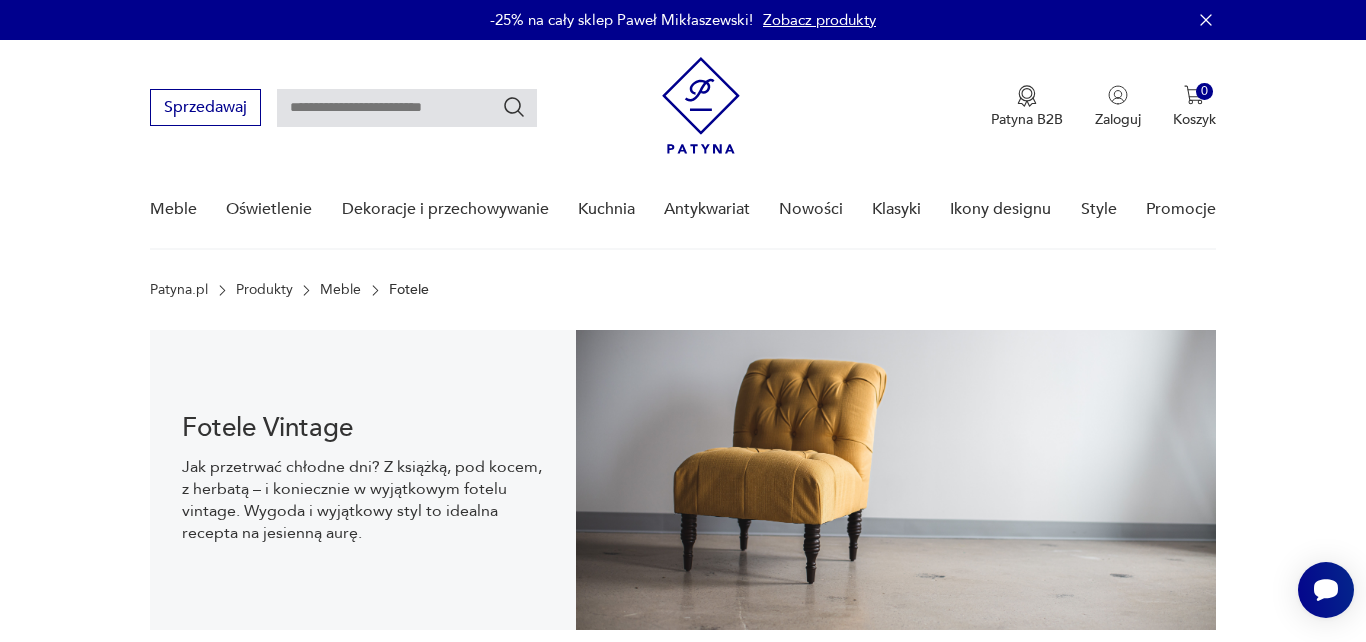 scroll, scrollTop: 2269, scrollLeft: 0, axis: vertical 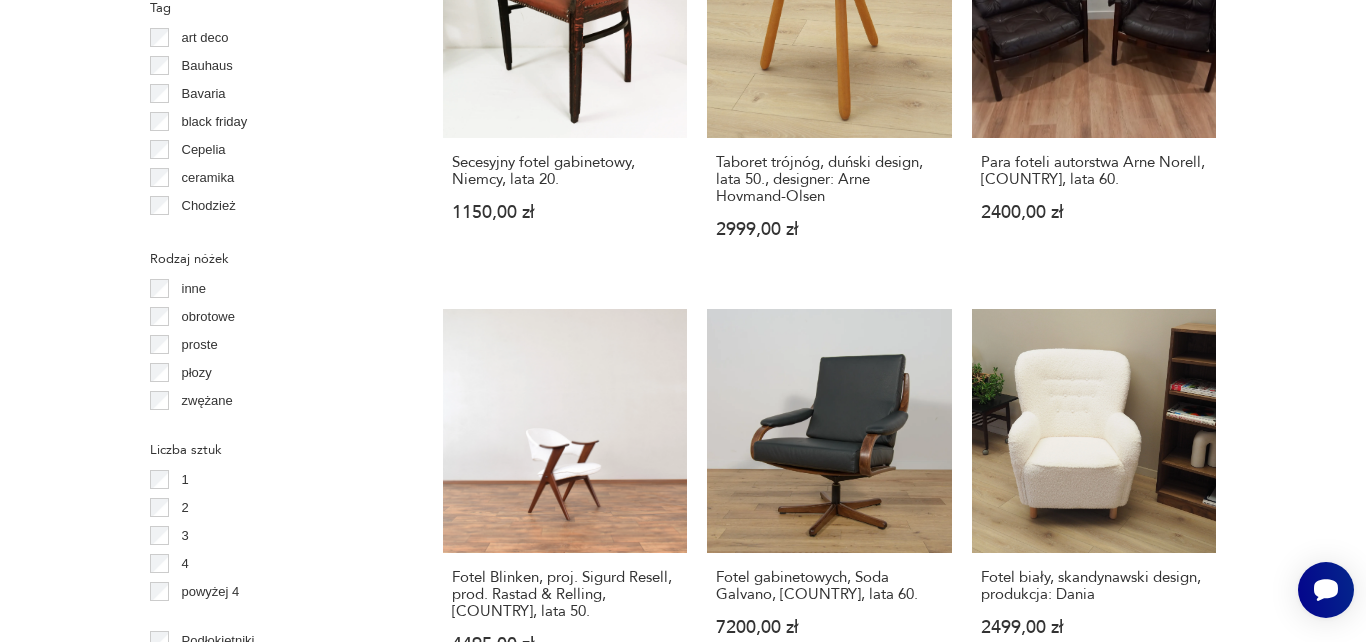 click on "Filtruj produkty Cena MIN MAX OK Promocja Datowanie OK Kraj pochodzenia Polska  ( 257 ) Dania  ( 254 ) Niemcy  ( 125 ) Szwecja  ( 64 ) Włochy  ( 55 ) Czechy  ( 51 ) Czechosłowacja  ( 36 ) Norwegia  ( 24 ) Producent Projektant Typ bujany do czytania inny klubowy ogrodowy pufa rozkładany Stan przedmiotu Klasyk Kolor Tag art deco Bauhaus Bavaria black friday Cepelia ceramika Chodzież Ćmielów Rodzaj nóżek inne obrotowe proste płozy zwężane Liczba sztuk 1 2 3 4 powyżej 4 Podłokietniki Regulacja Tworzywo chrom drewno inne metal rafia rattan skóra tkanina tworzywo sztuczne wiklina Wyczyść filtry Znaleziono  1391   produktów Filtruj Sortuj według daty dodania Sortuj według daty dodania Fotel, lata 70. 590,00 zł Para włoskich neoklasycznych foteli wypoczynkowych w stylu Paolo Buffa, lata 50. 7800,00 zł Klasyk Aluminiowy fotel wypoczynkowy EA124, proj. Charles, Ray Eames, Herman Miller, lata 80. 8550,00 zł Klasyk 20 700,00 zł 2500,00 zł Sale Klasyk 1000,00 zł 1200,00 zł 8100,00 zł 1" at bounding box center [683, -81] 